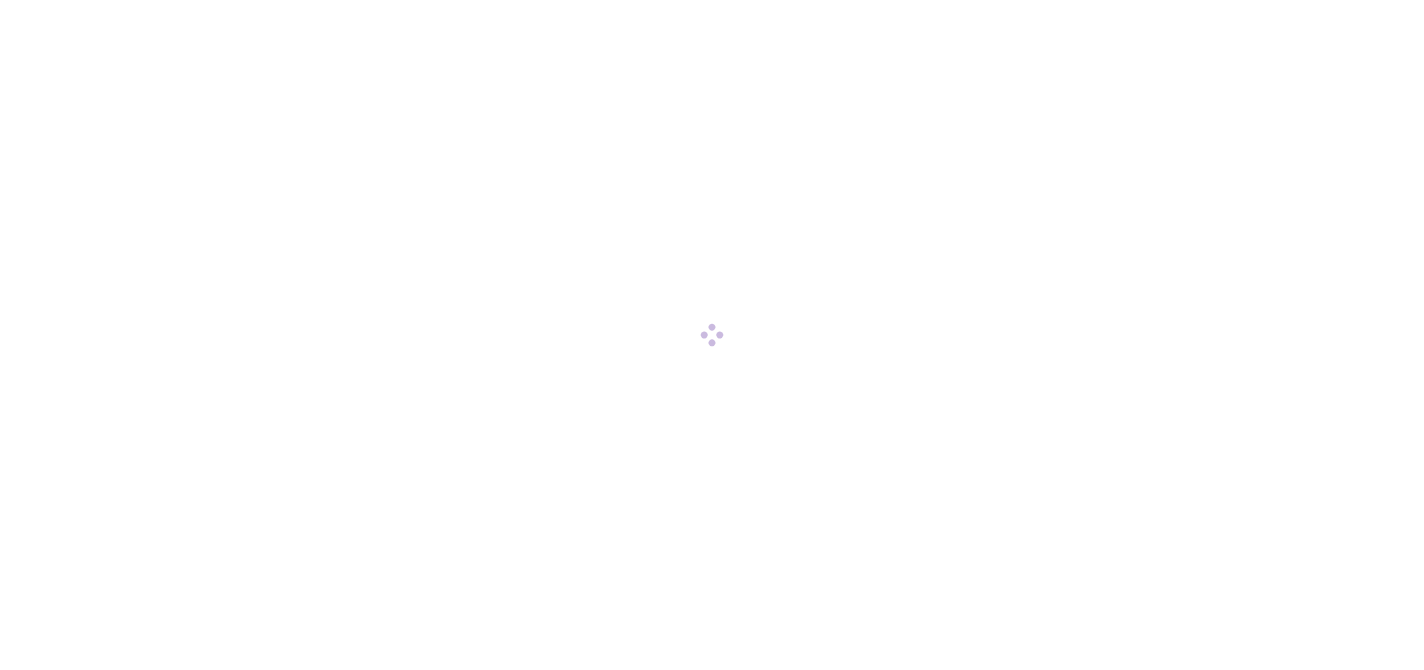 scroll, scrollTop: 0, scrollLeft: 0, axis: both 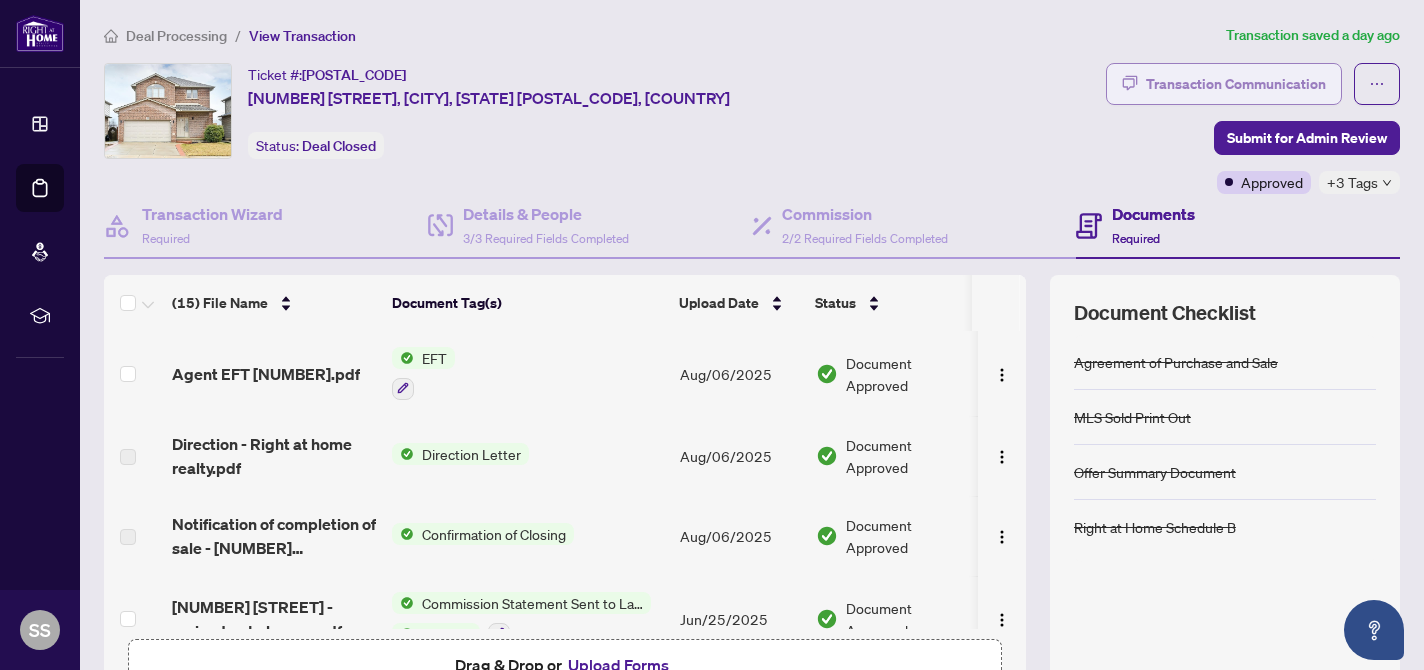 click on "Transaction Communication" at bounding box center (1236, 84) 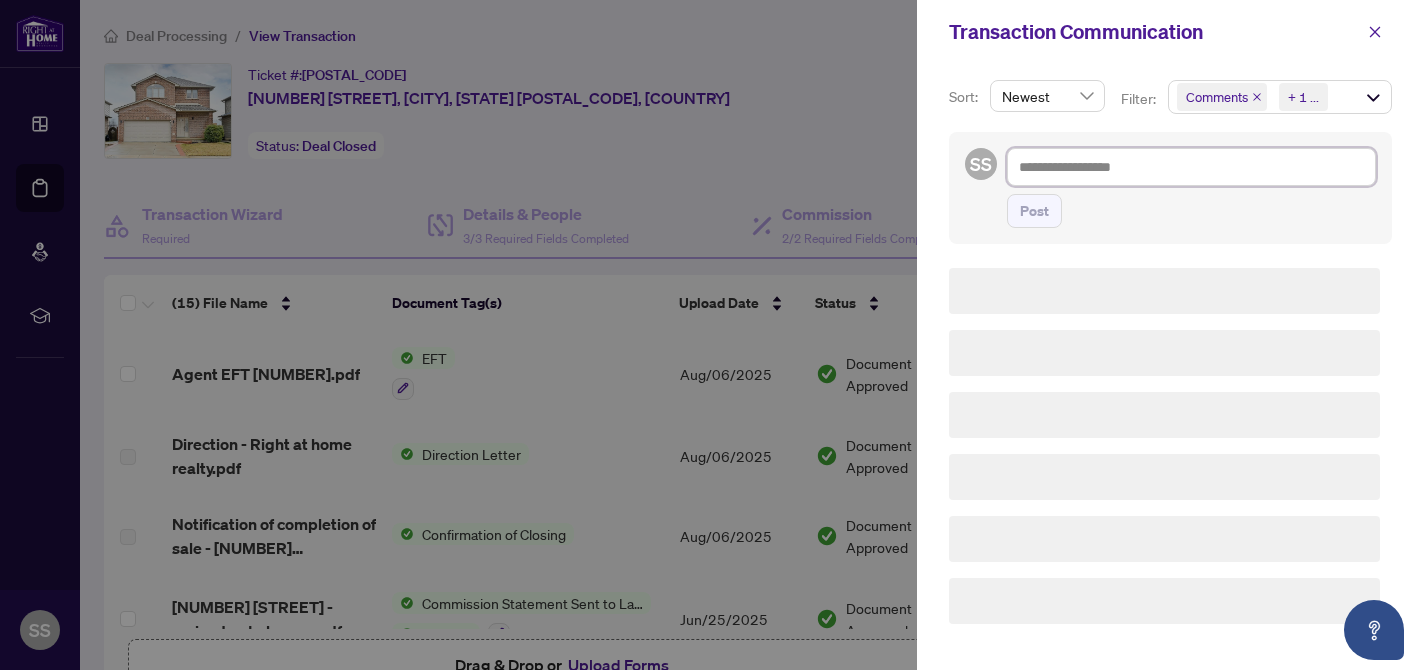 click at bounding box center (1191, 167) 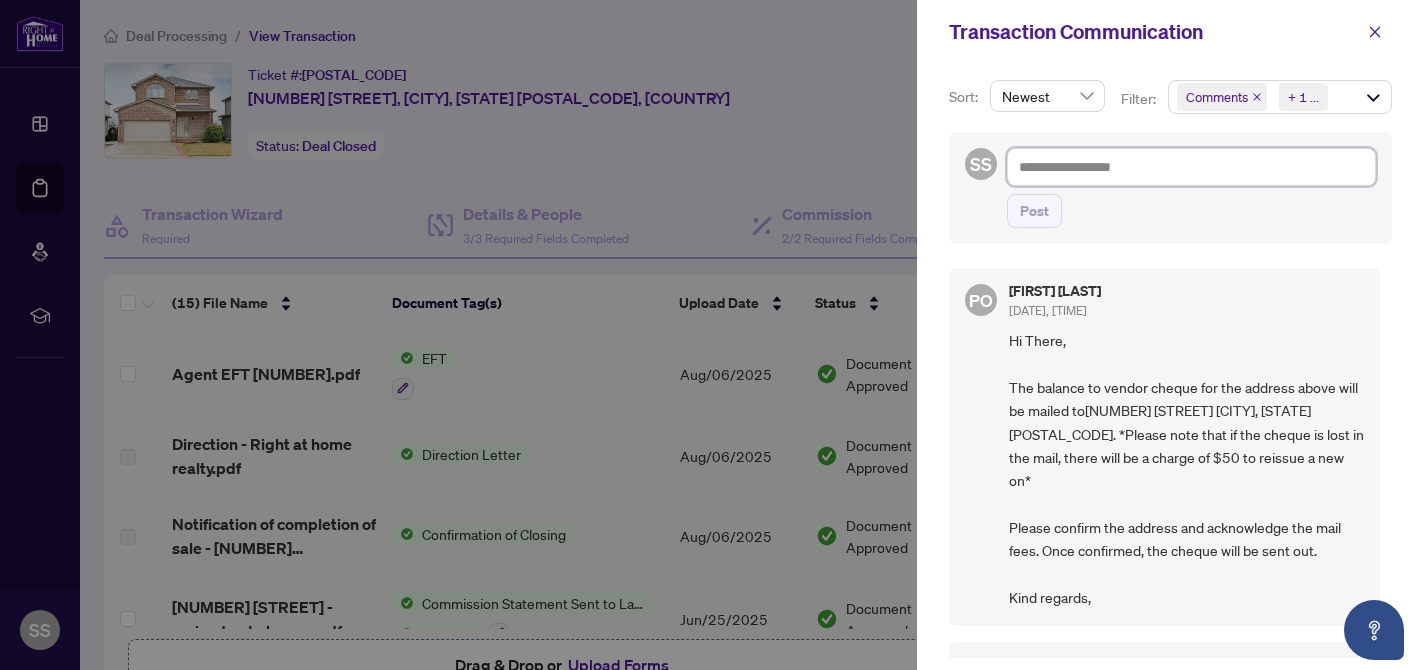 type on "*" 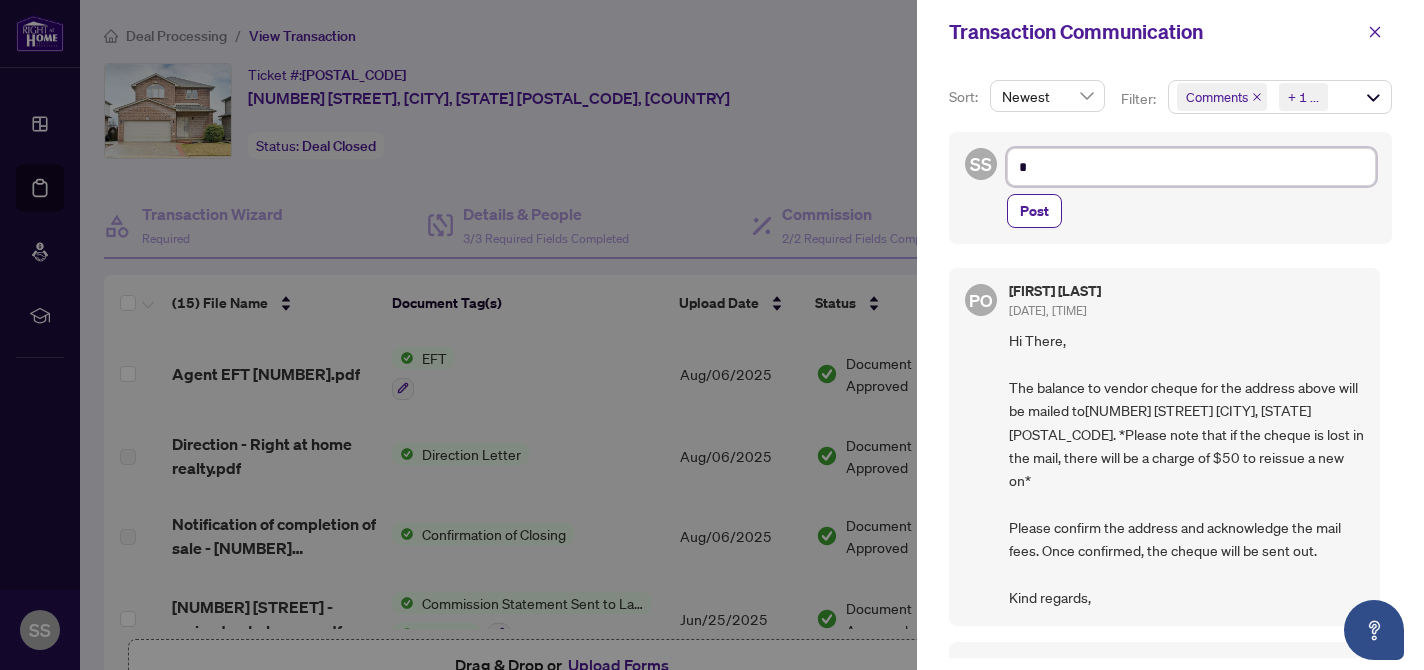 type on "**" 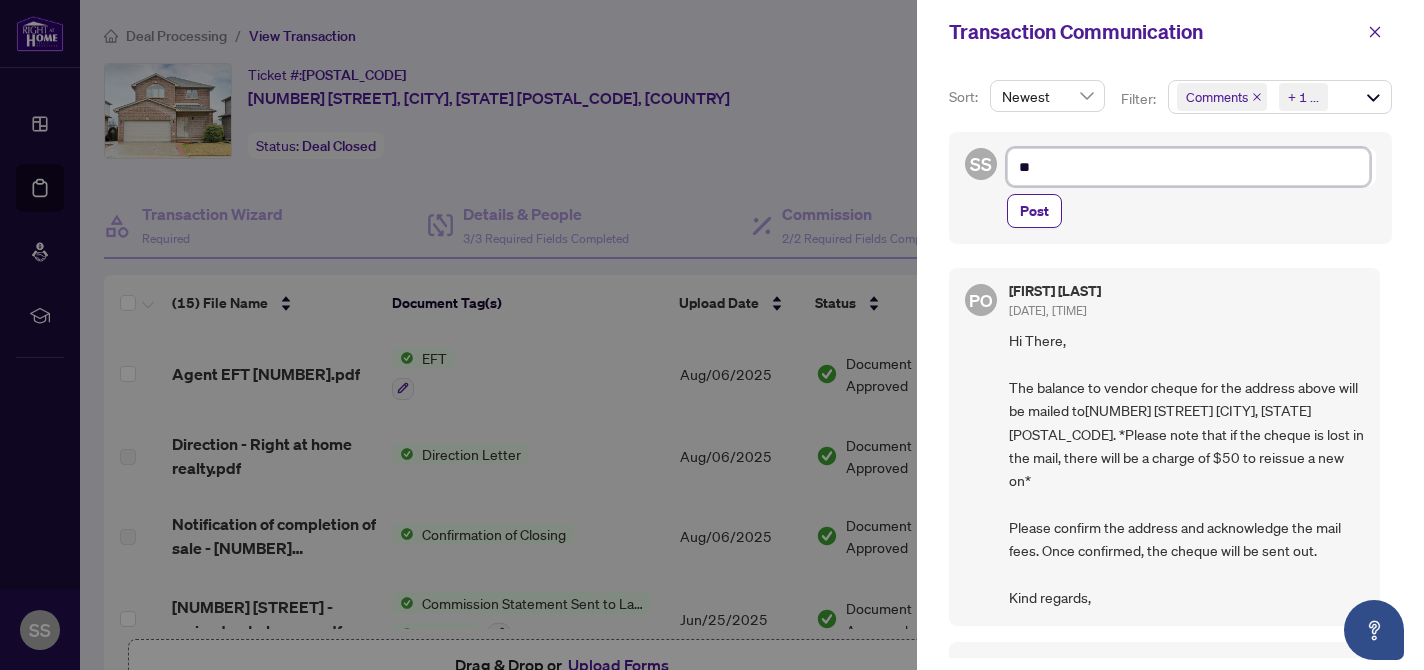 type on "***" 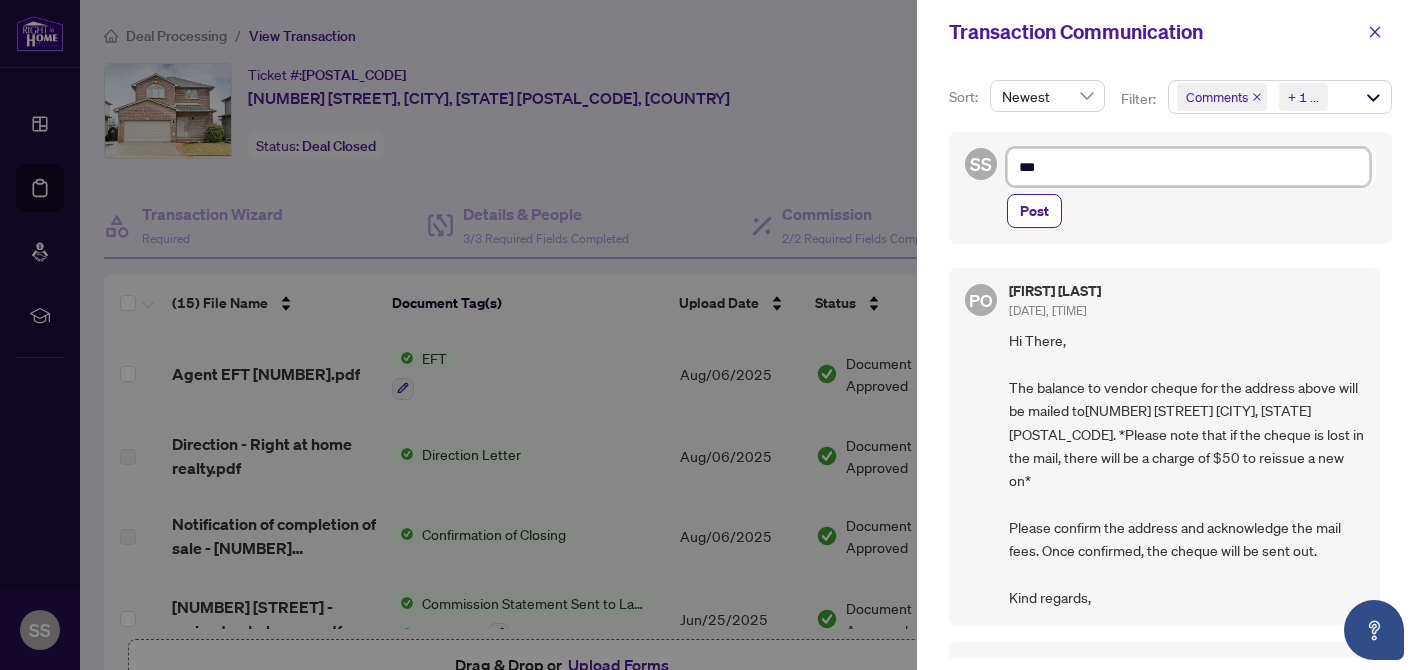 type on "****" 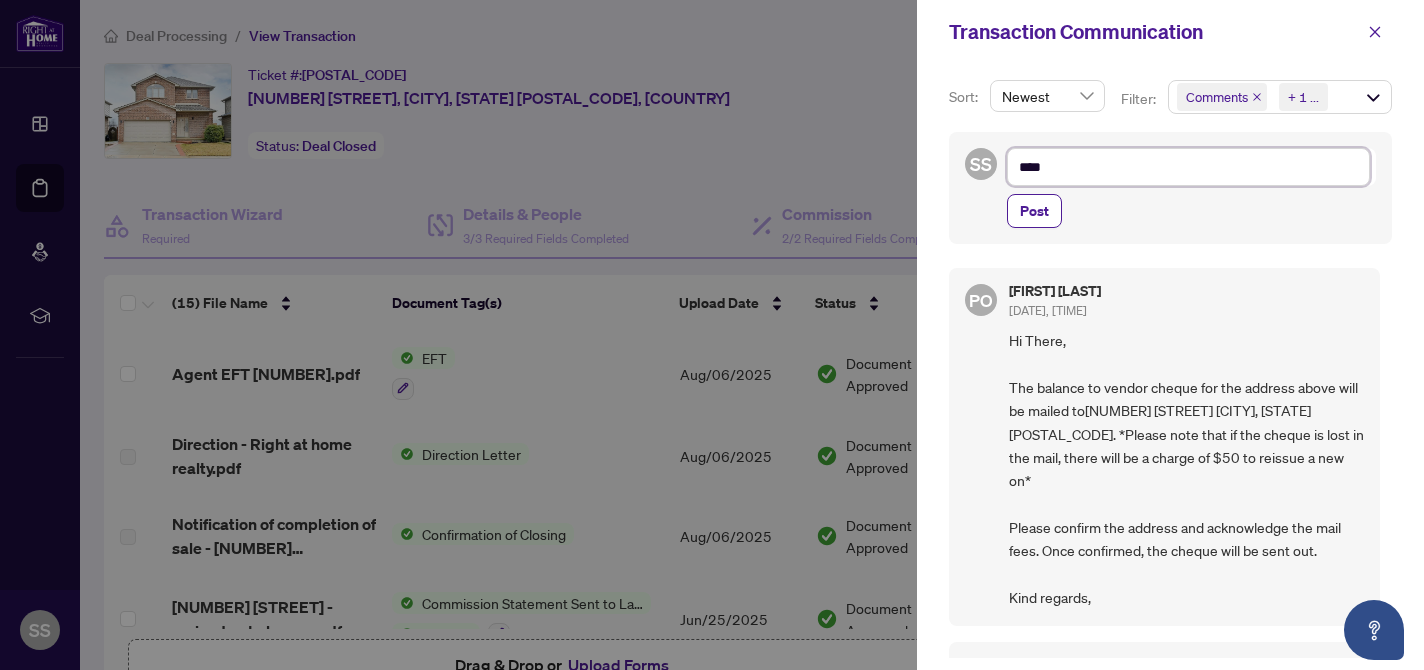 type on "*****" 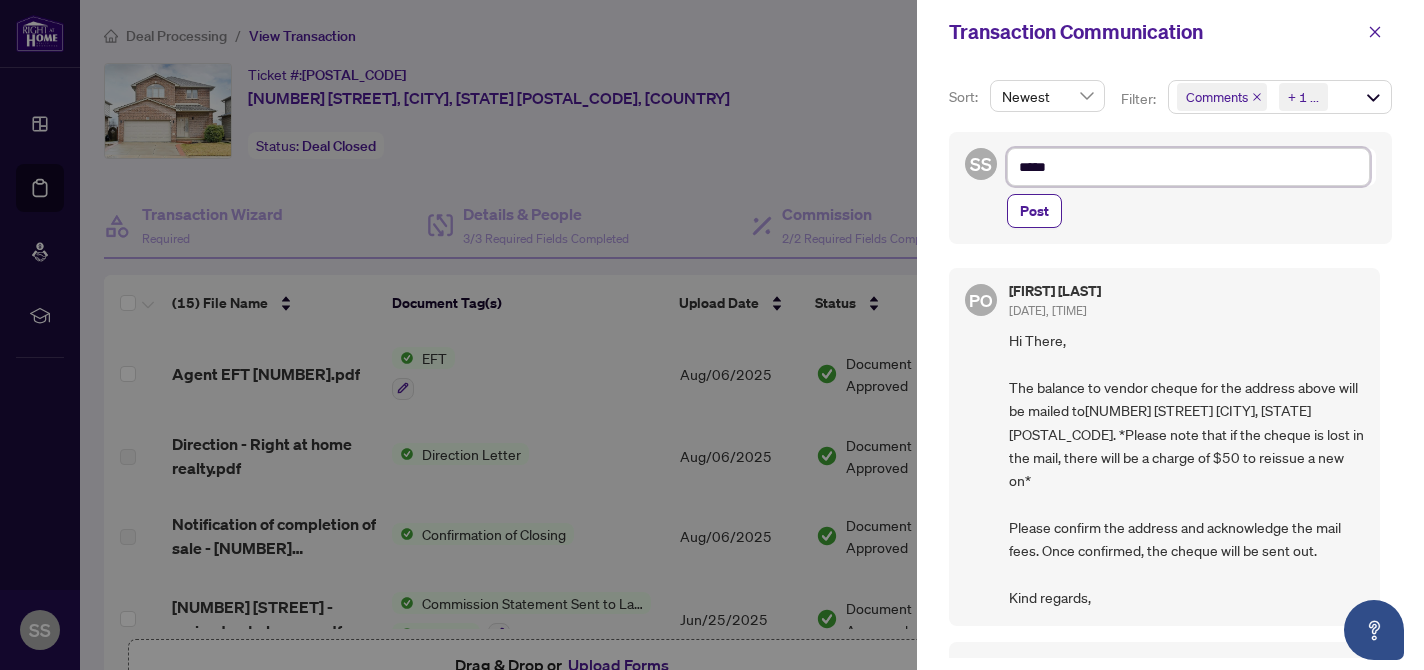 type on "******" 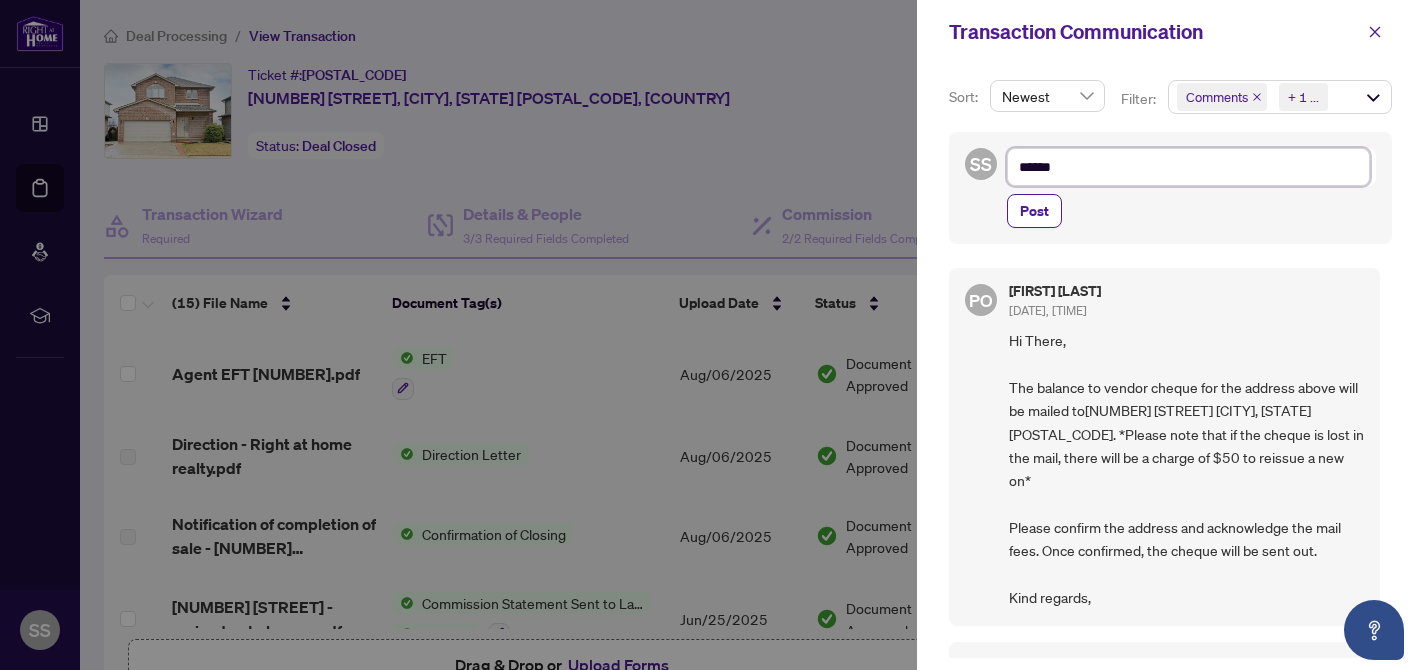 type on "******" 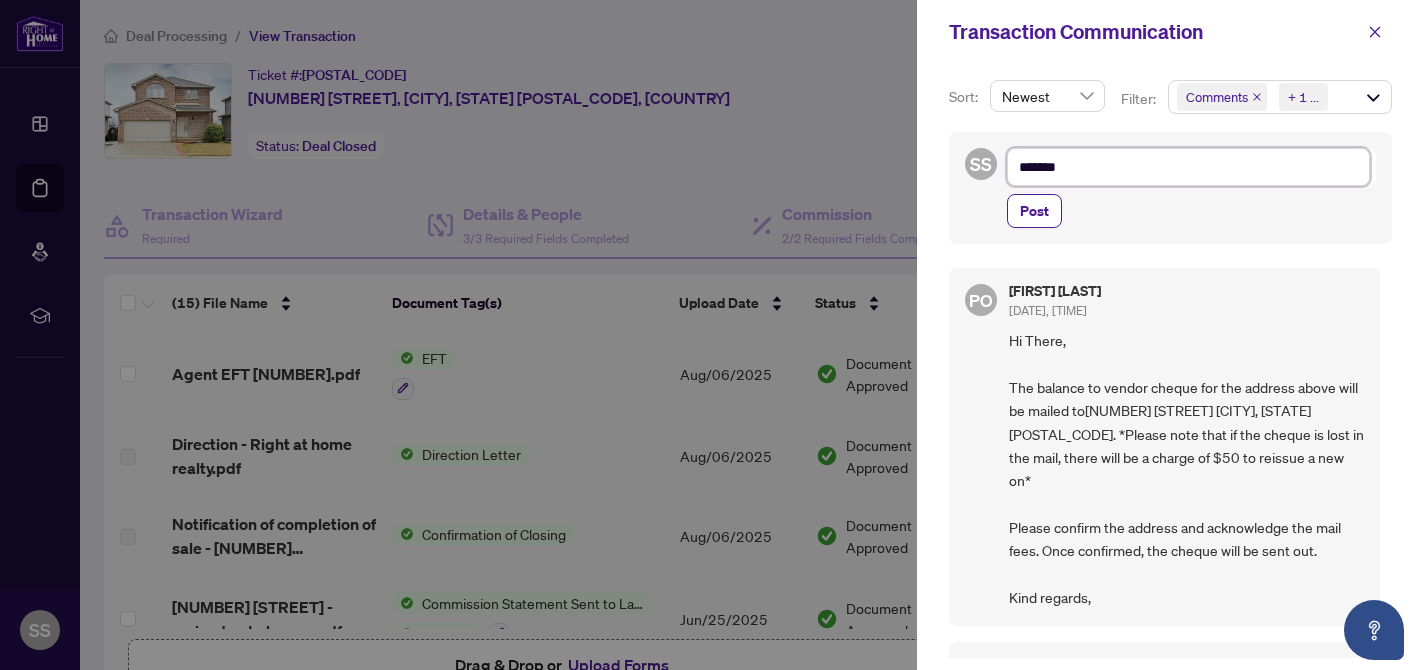 type on "********" 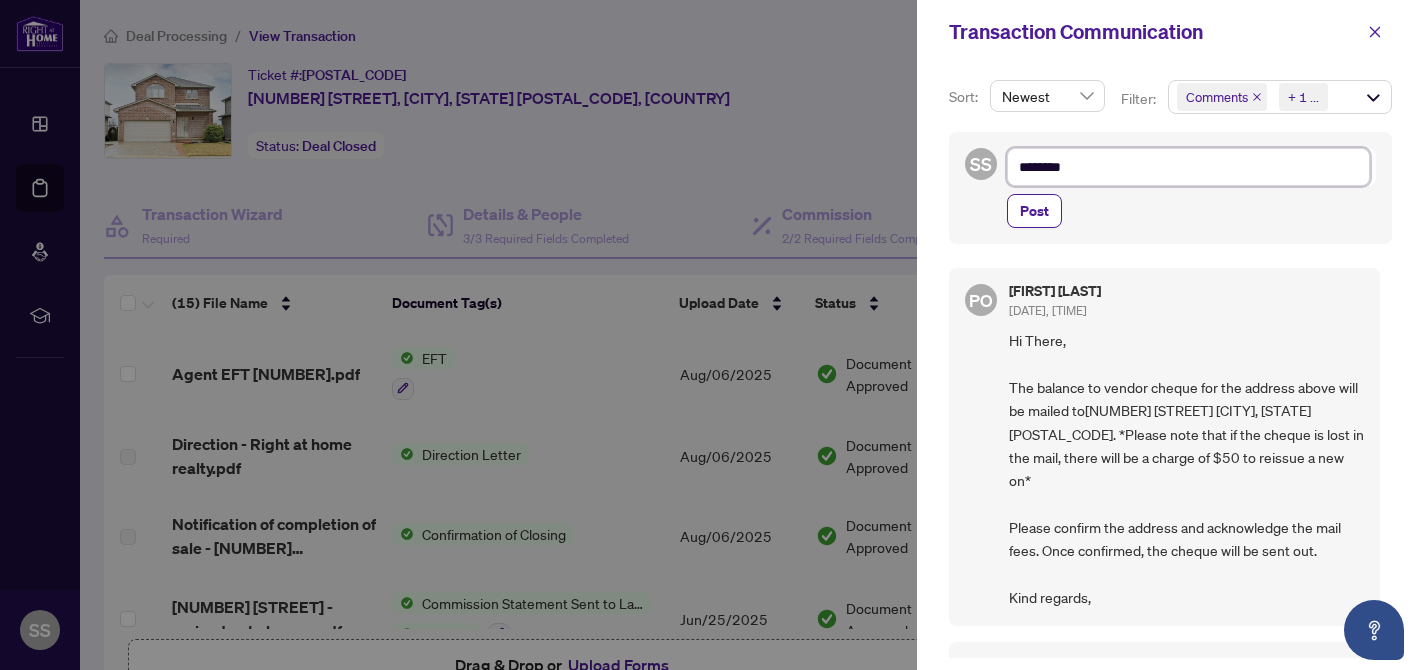 type on "*********" 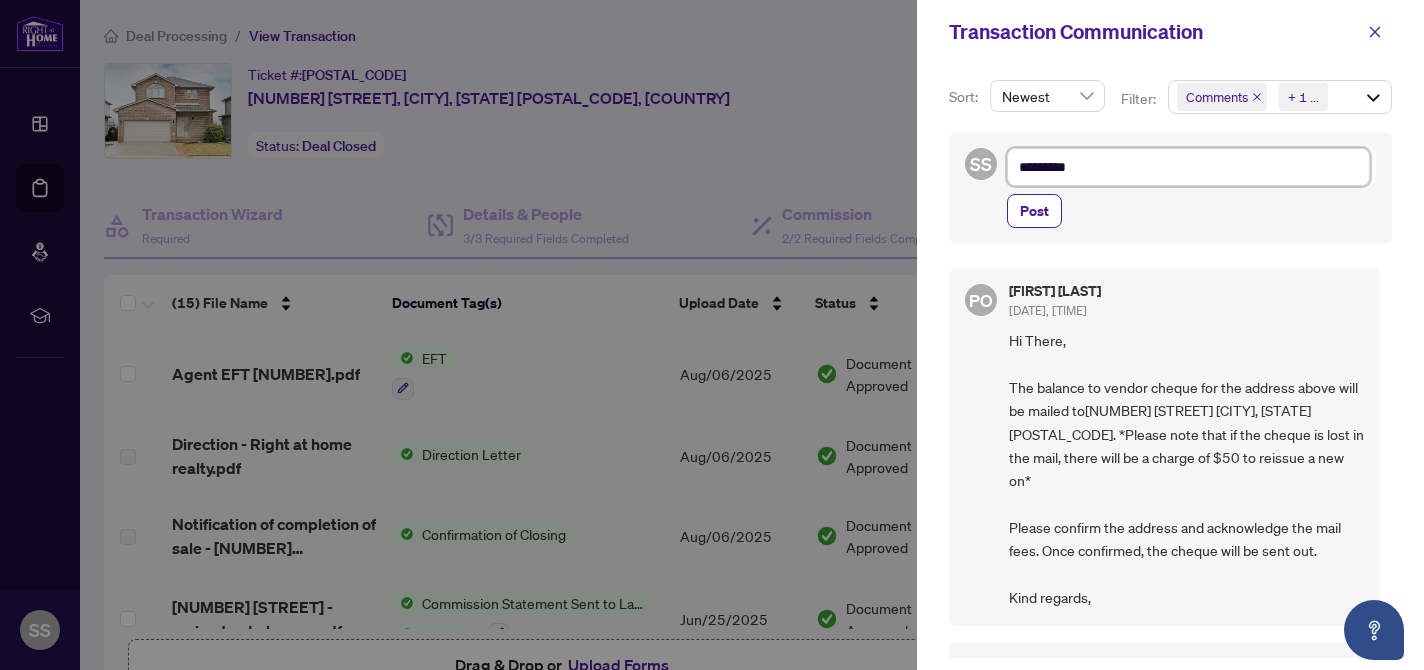 type on "*********" 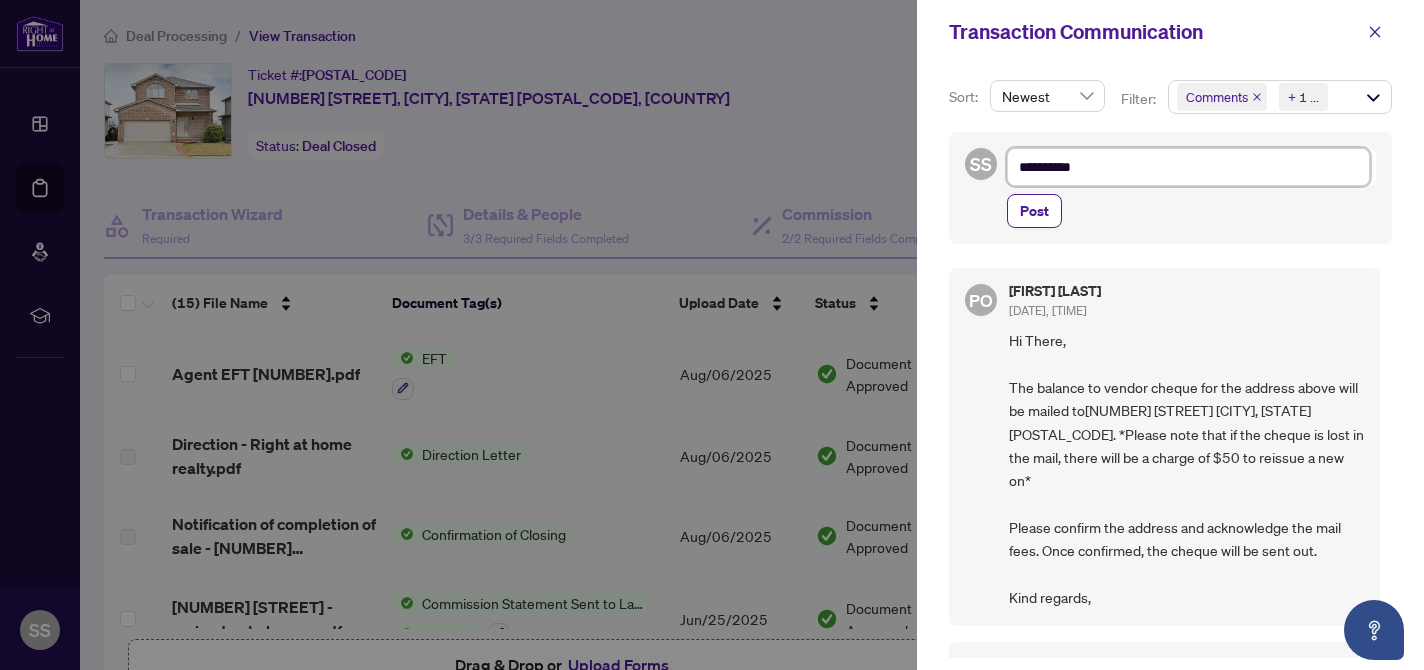 type on "**********" 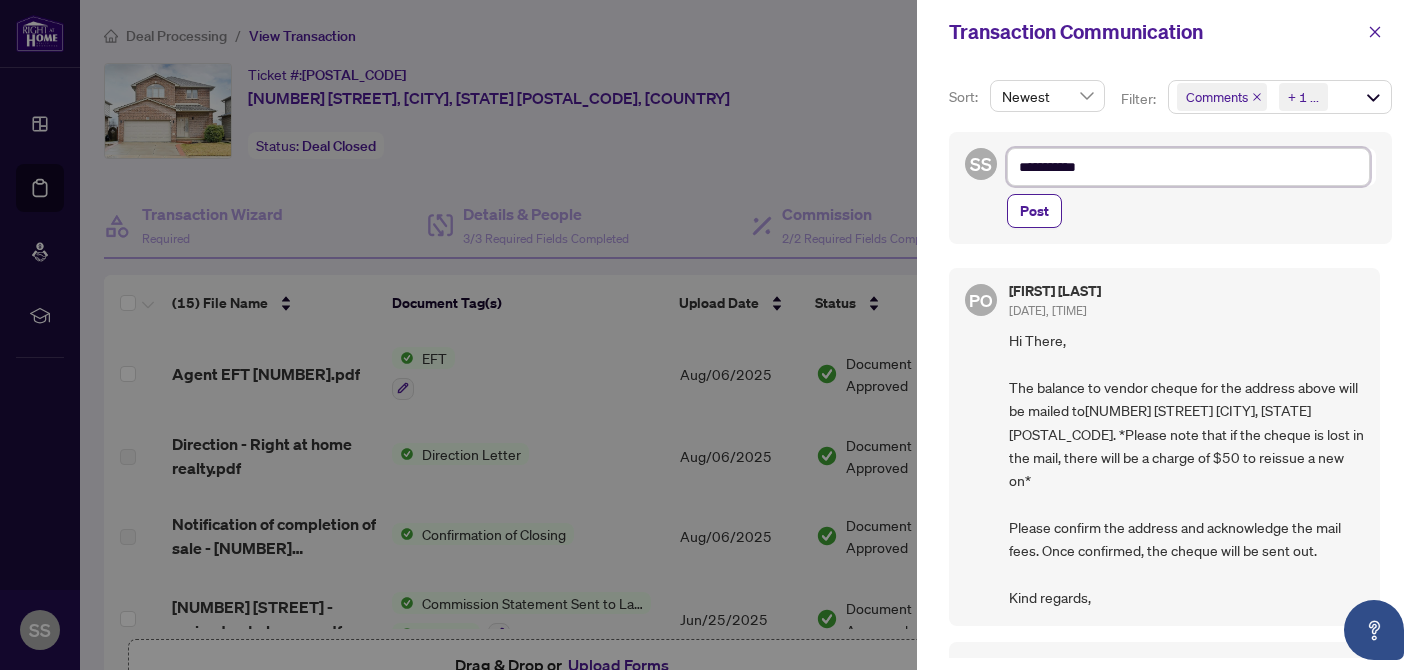 type on "**********" 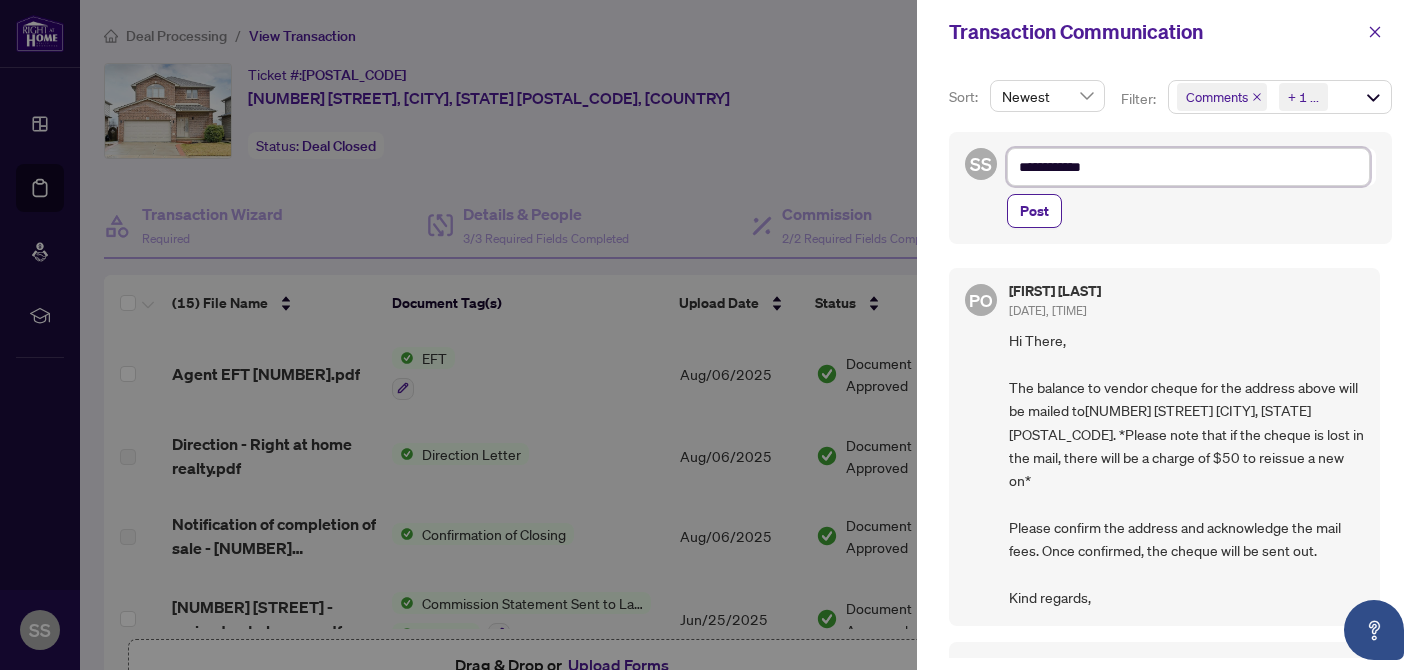 type on "**********" 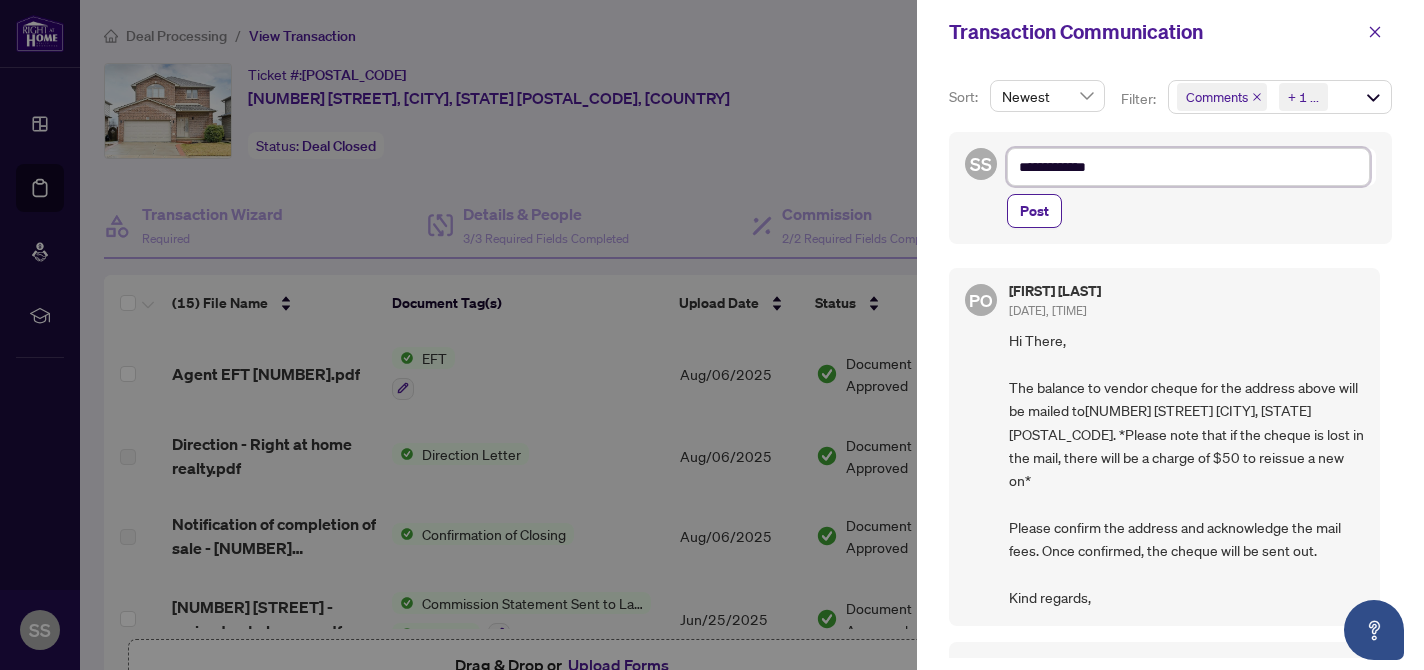 type on "**********" 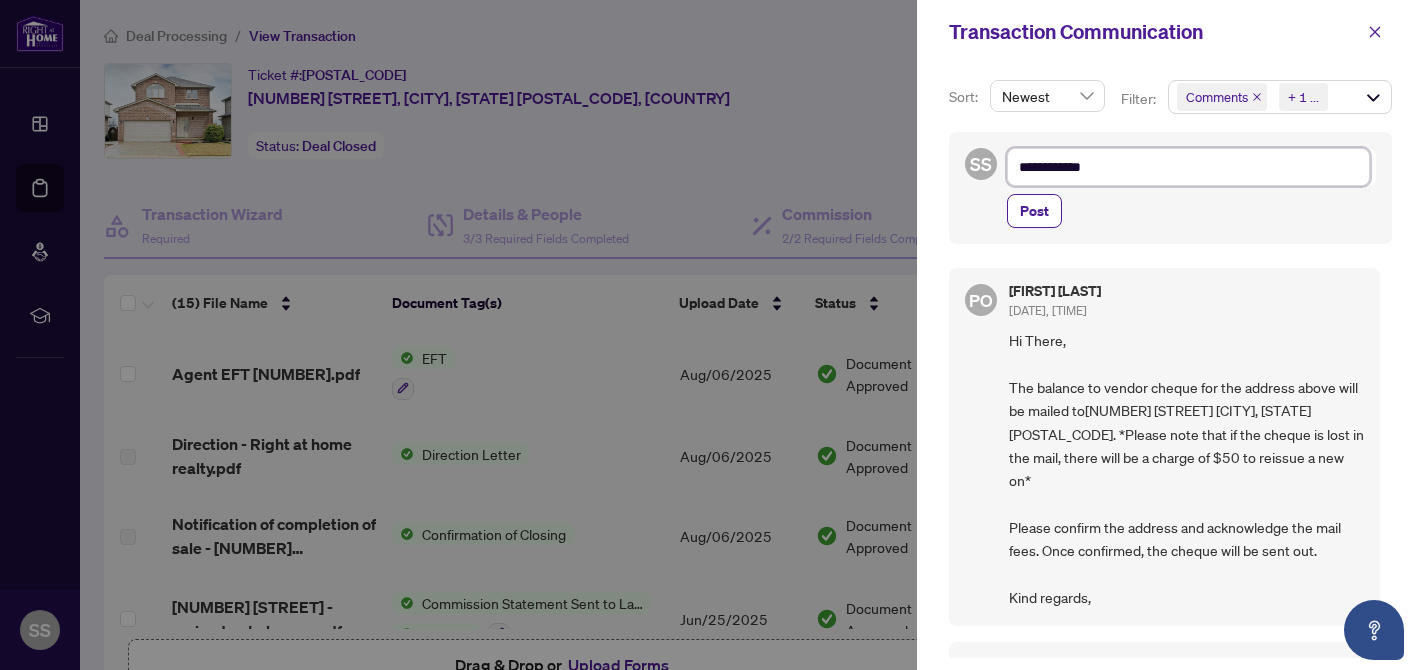 type on "**********" 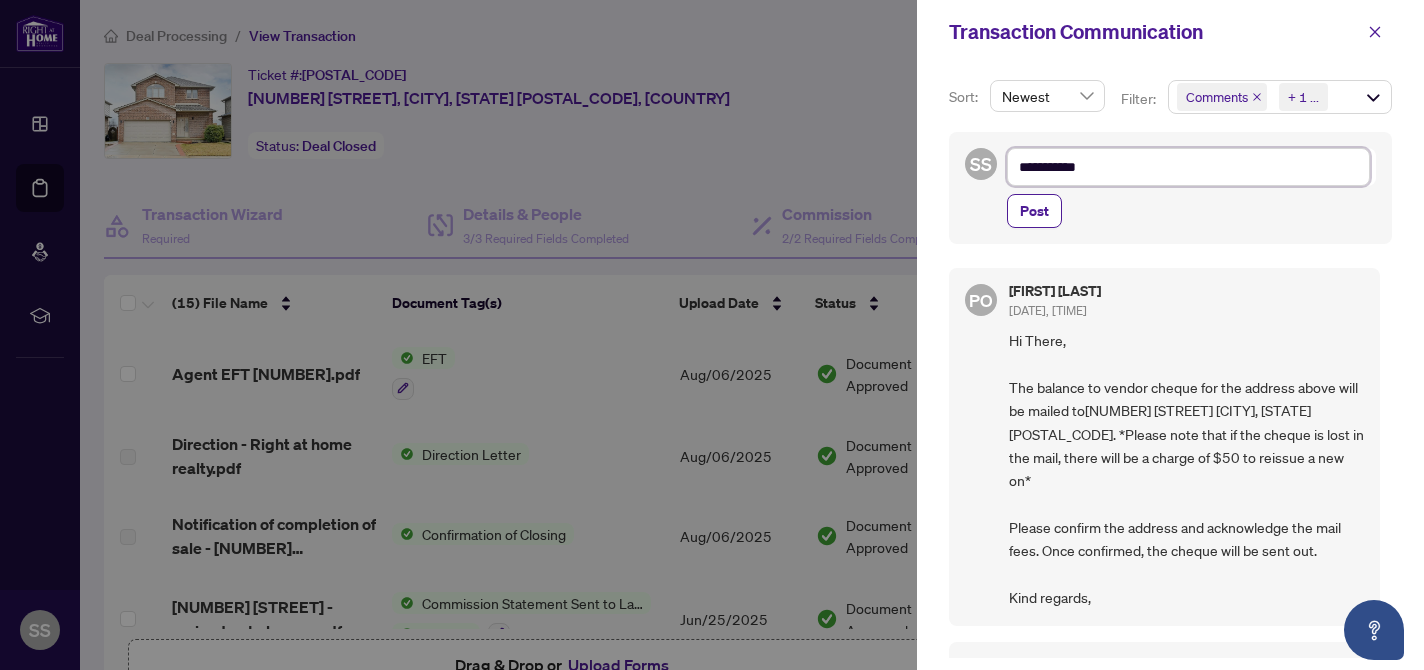 type on "**********" 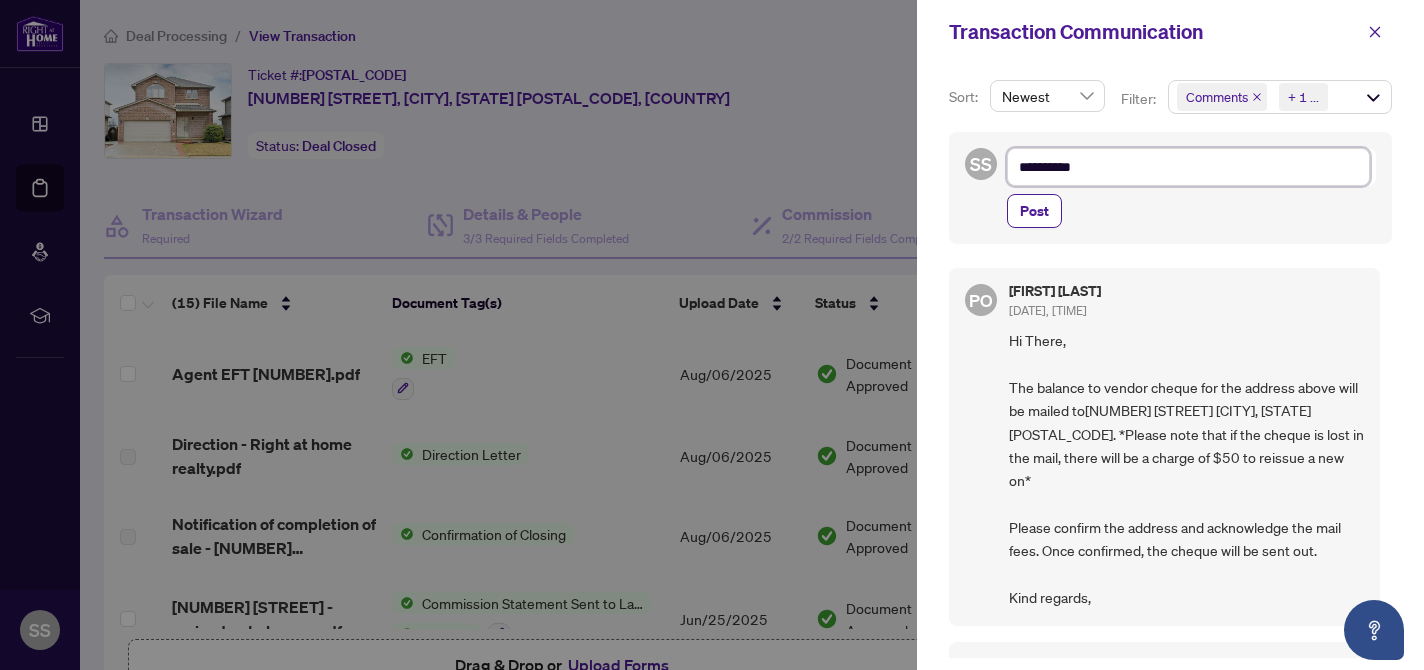 type on "*********" 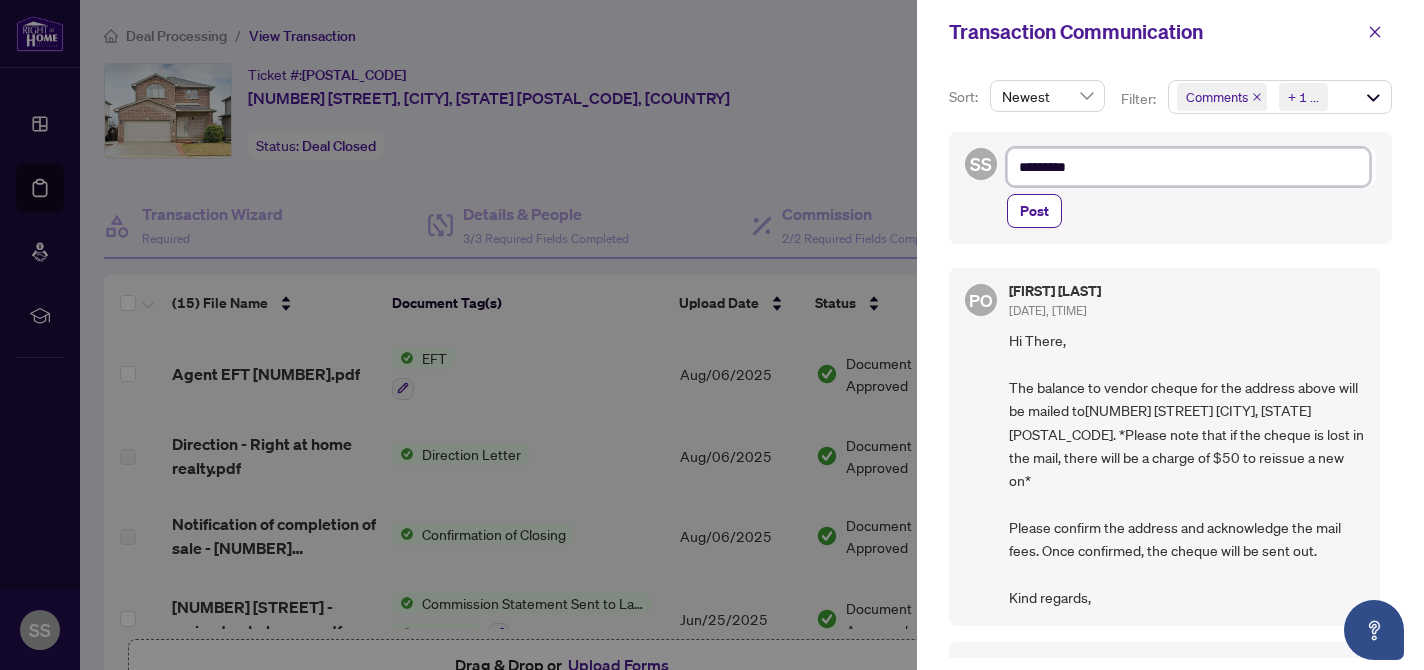 type on "********" 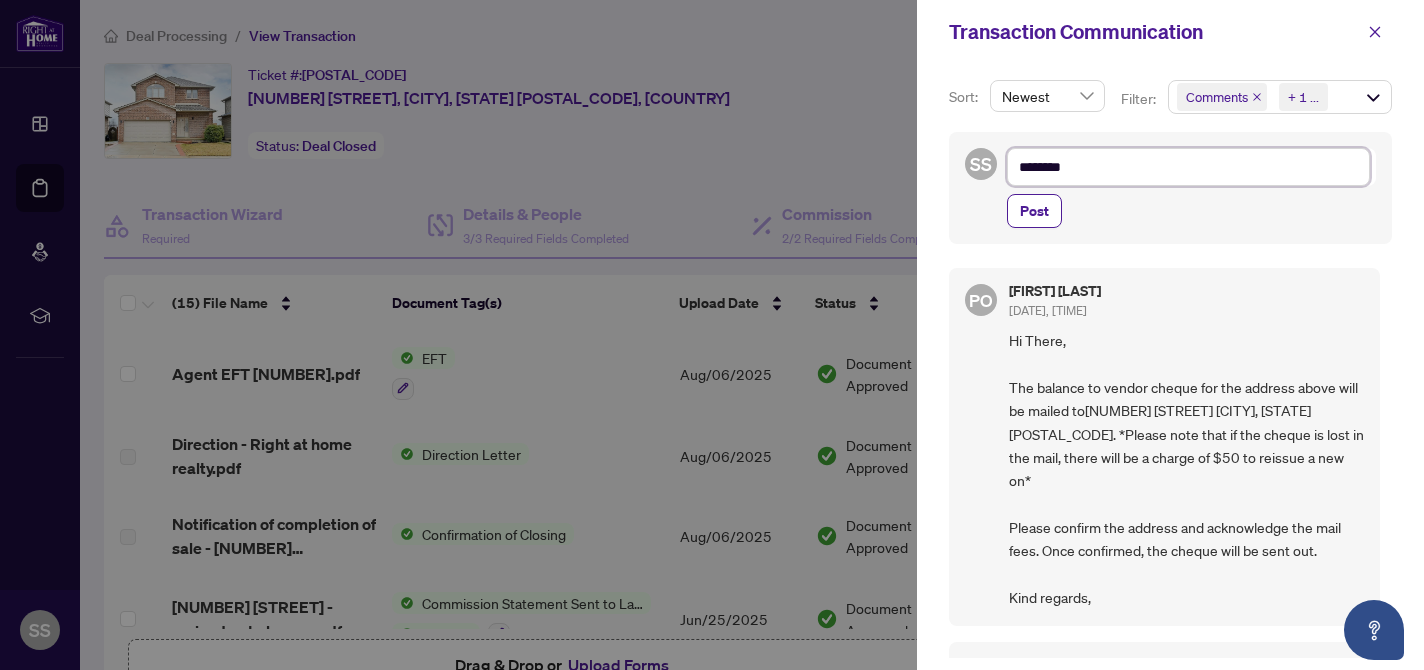 type on "******" 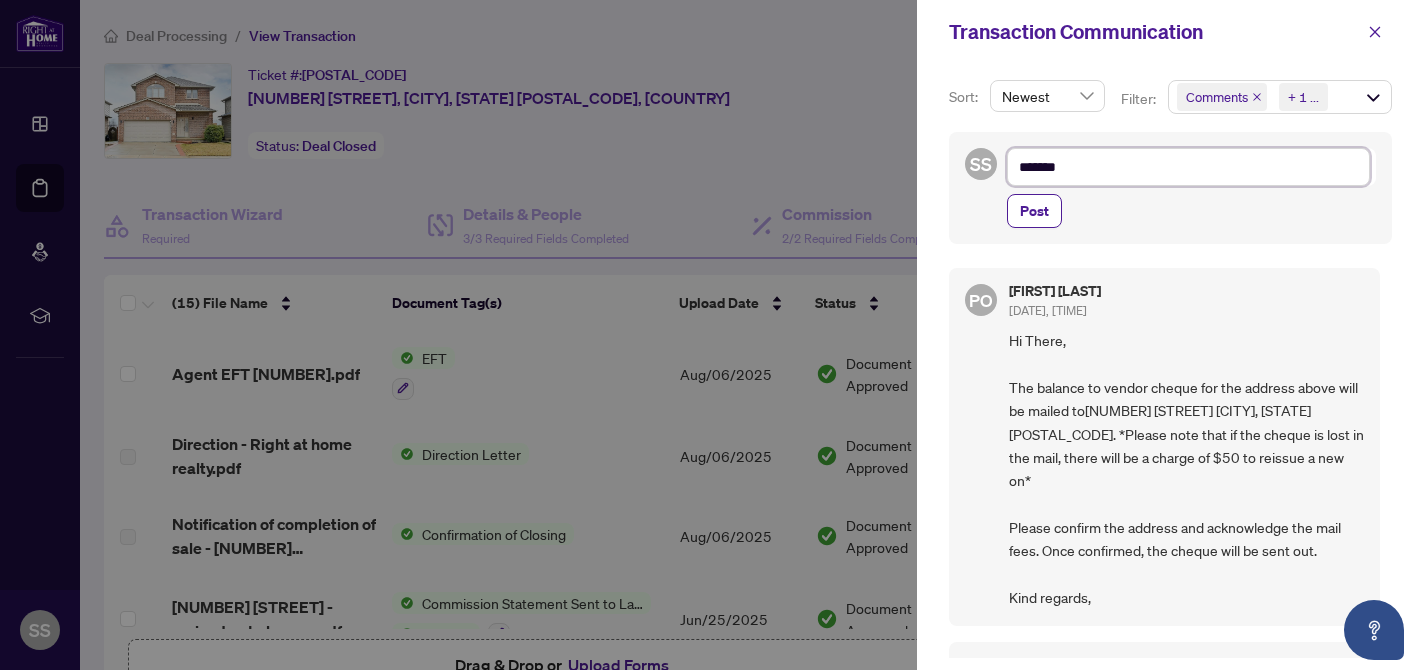 type on "******" 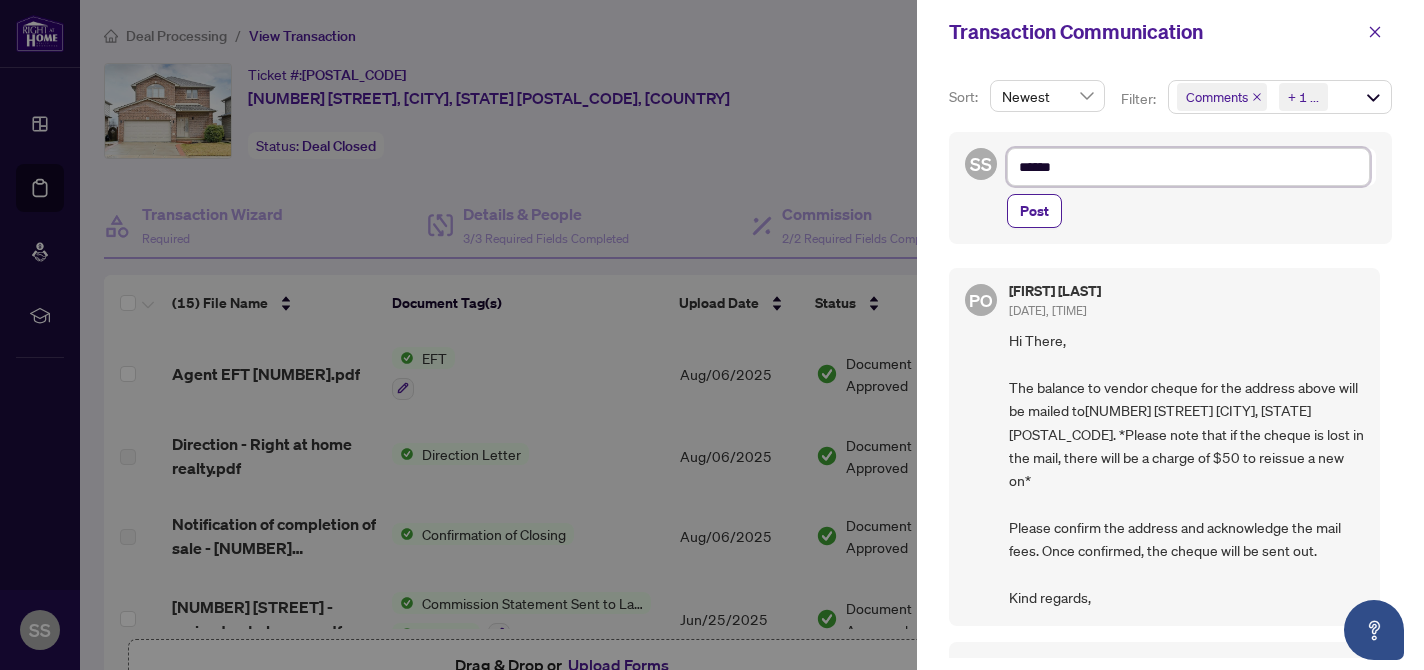 type on "*****" 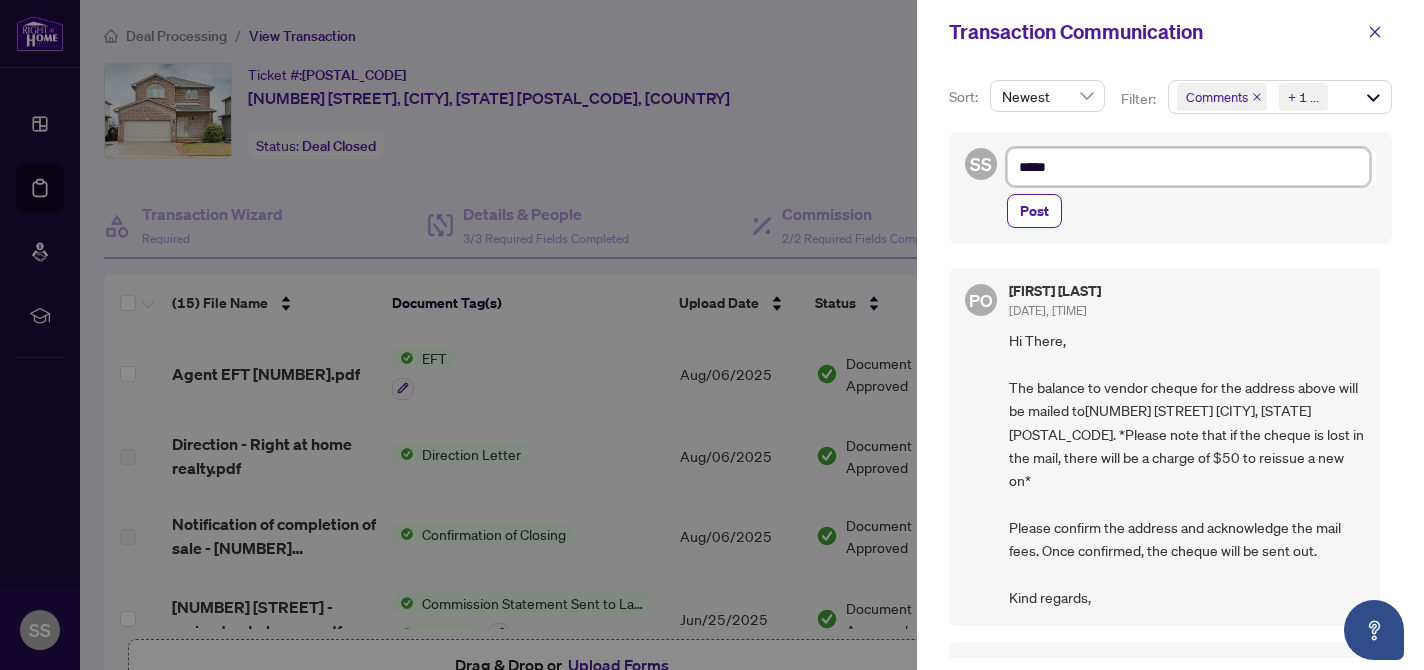 type on "****" 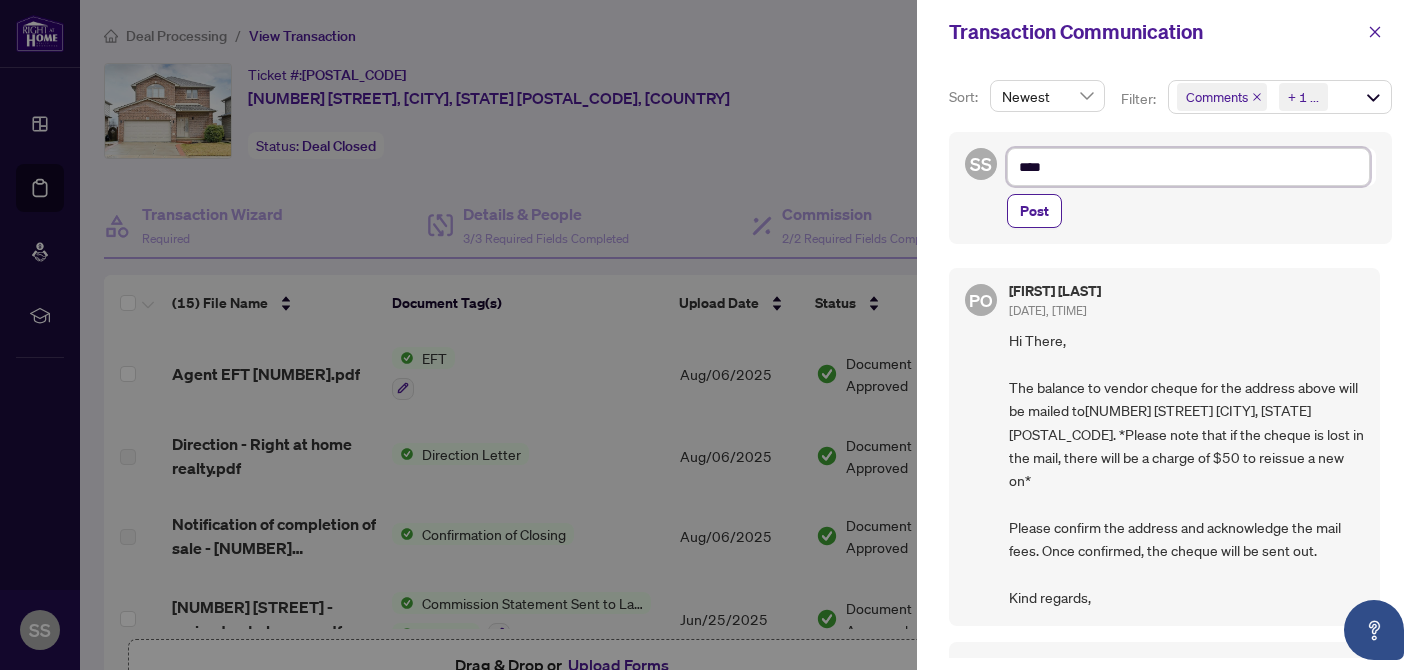 type on "***" 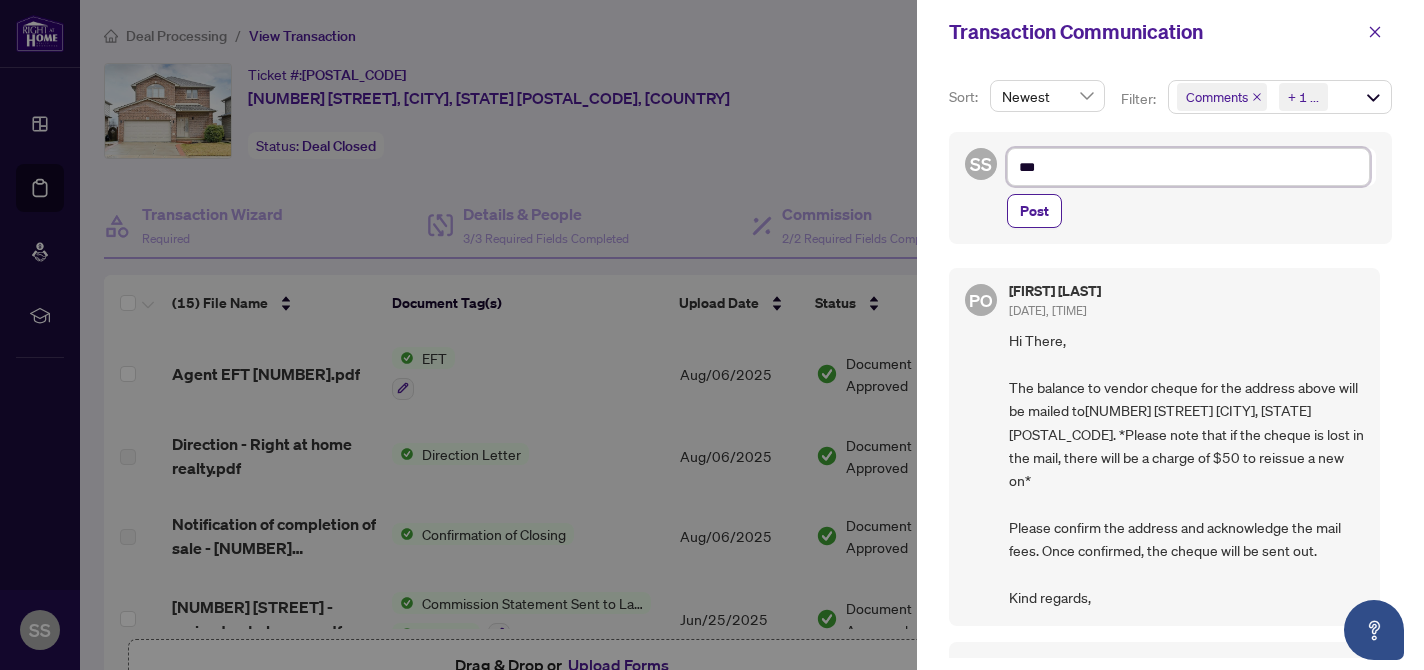 type on "**" 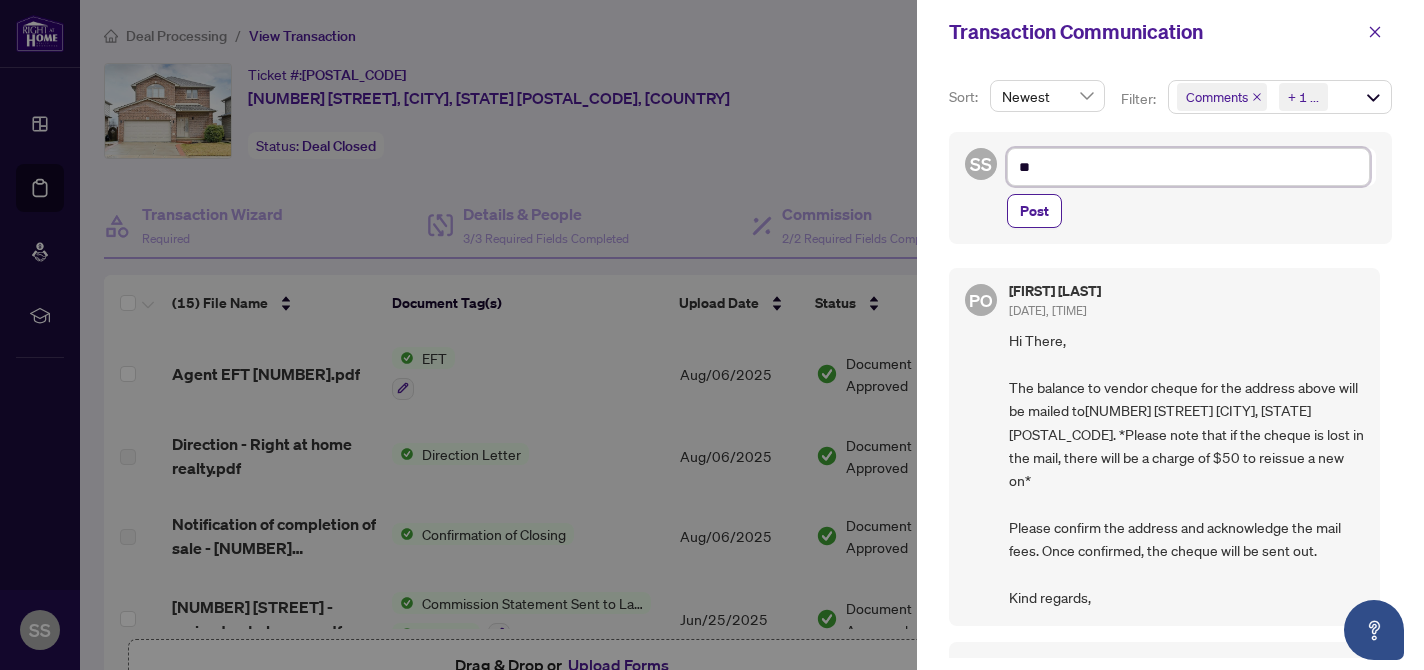 type on "***" 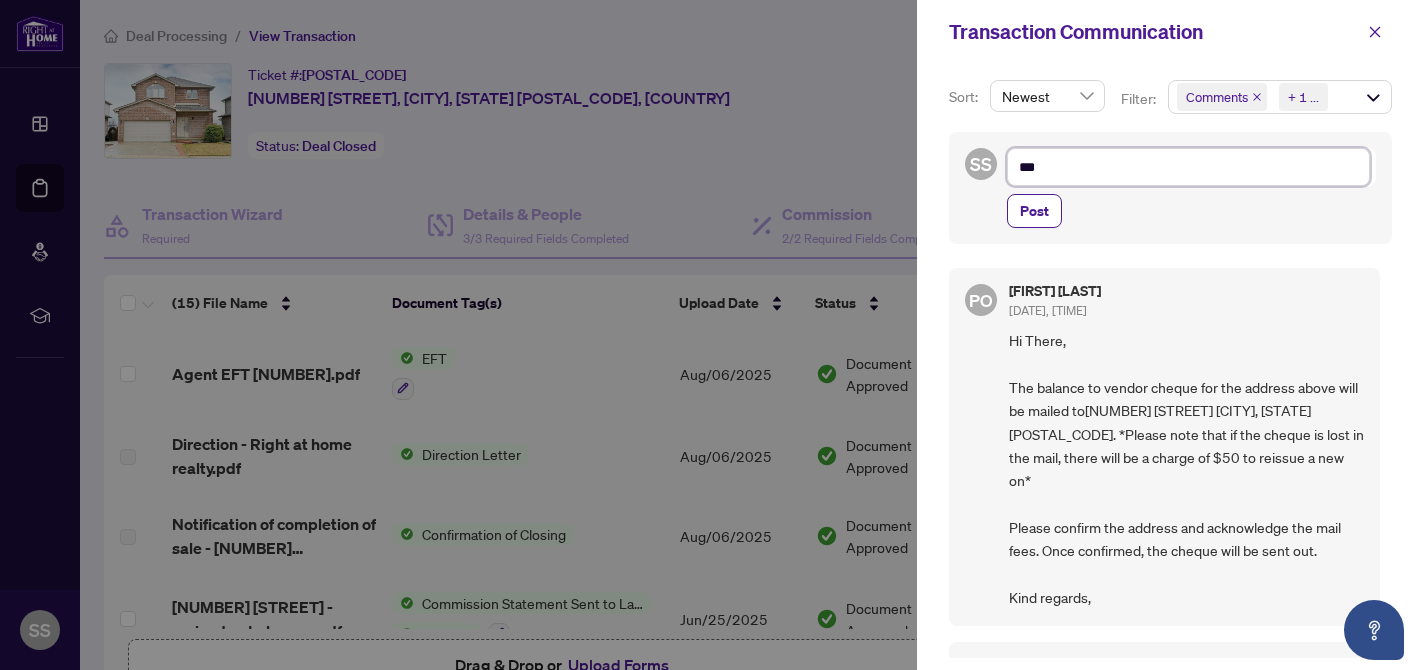 type on "****" 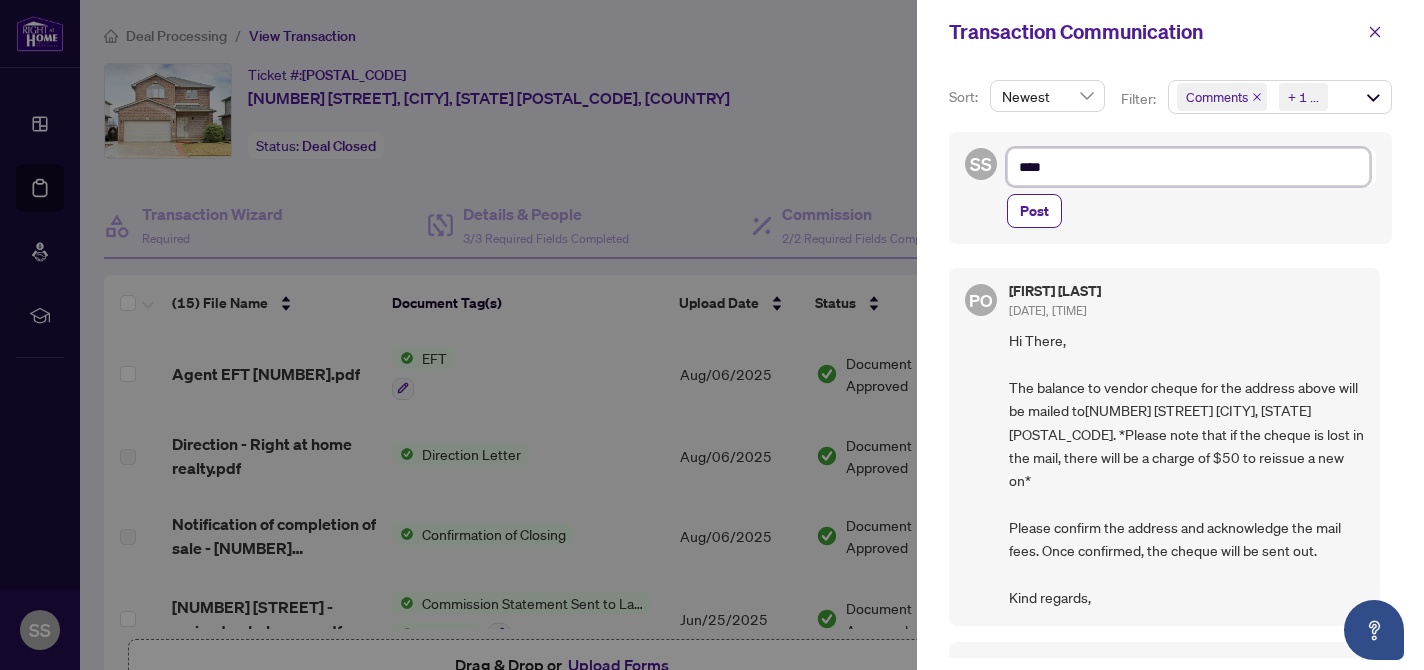 type on "*****" 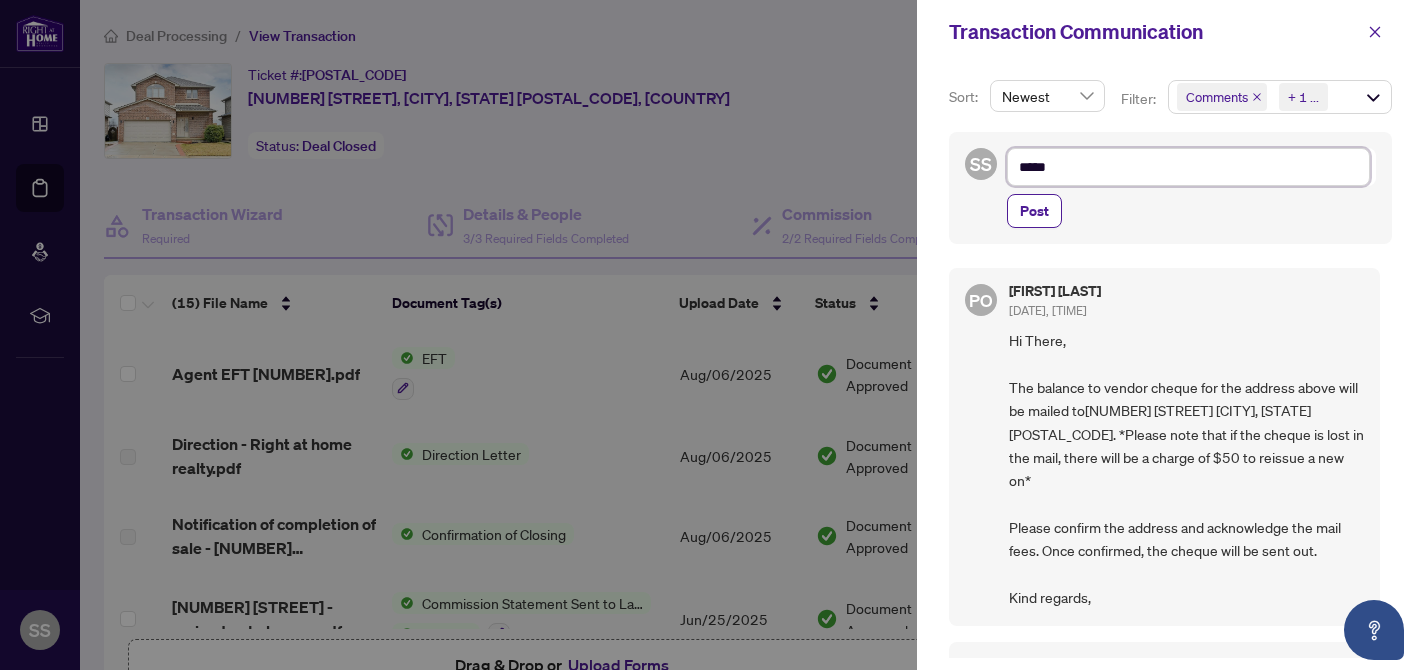 type on "******" 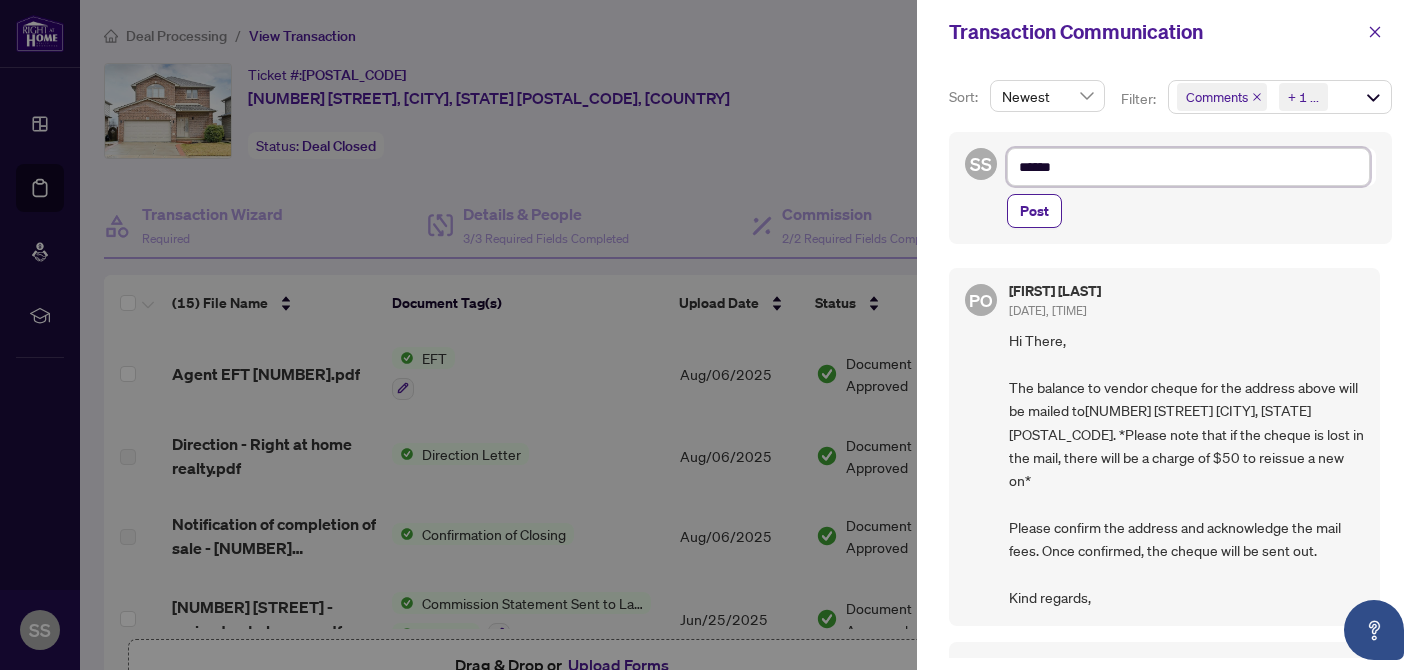 type on "******" 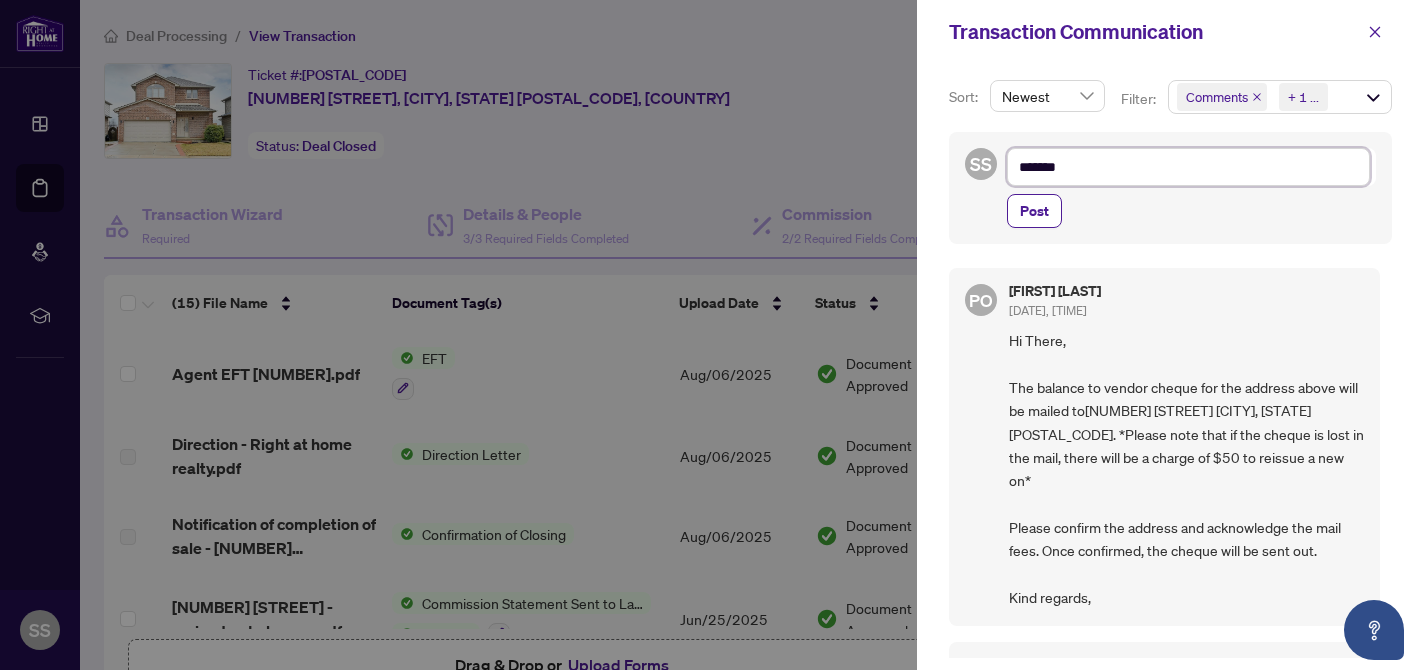type on "********" 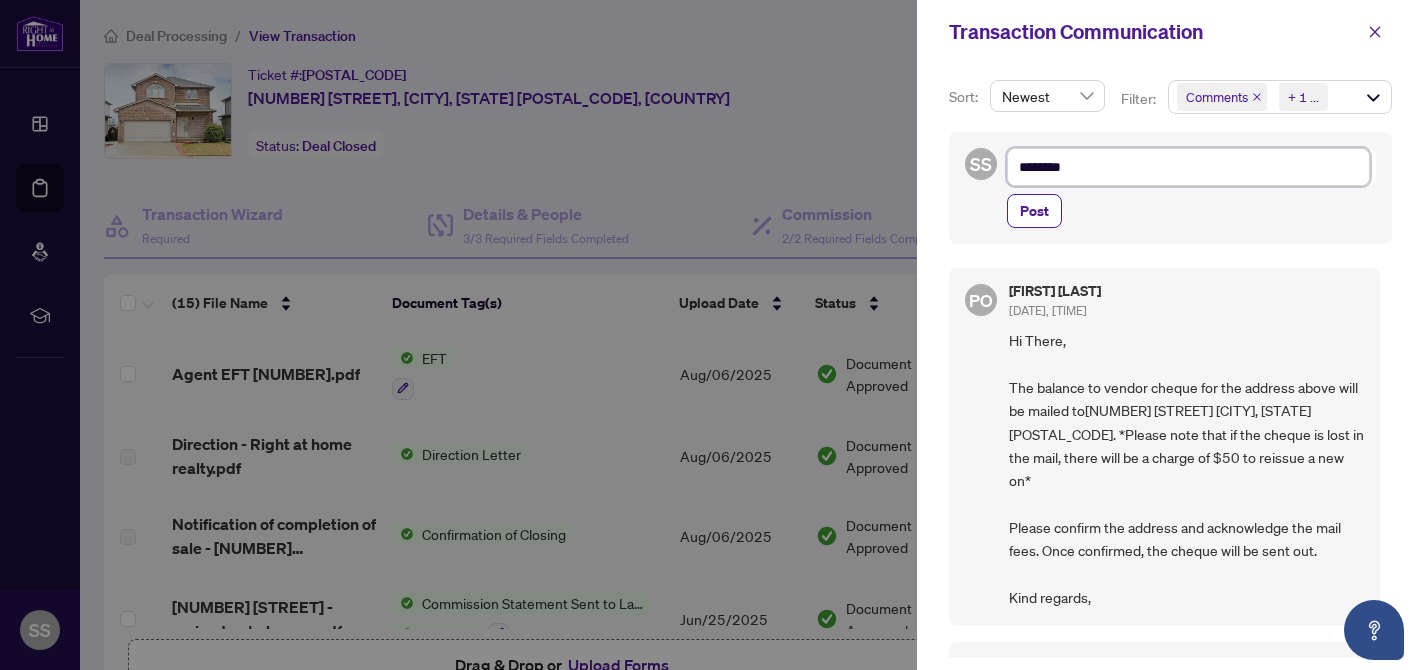 type on "*********" 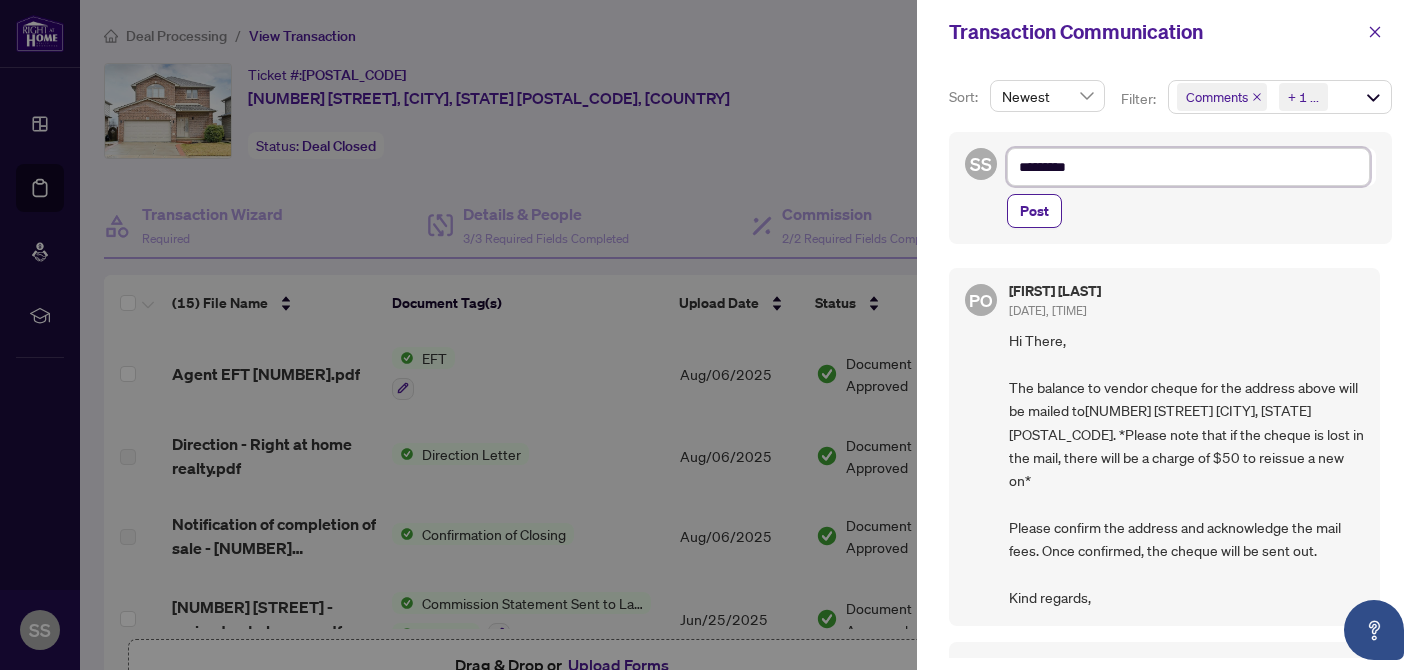 type on "**********" 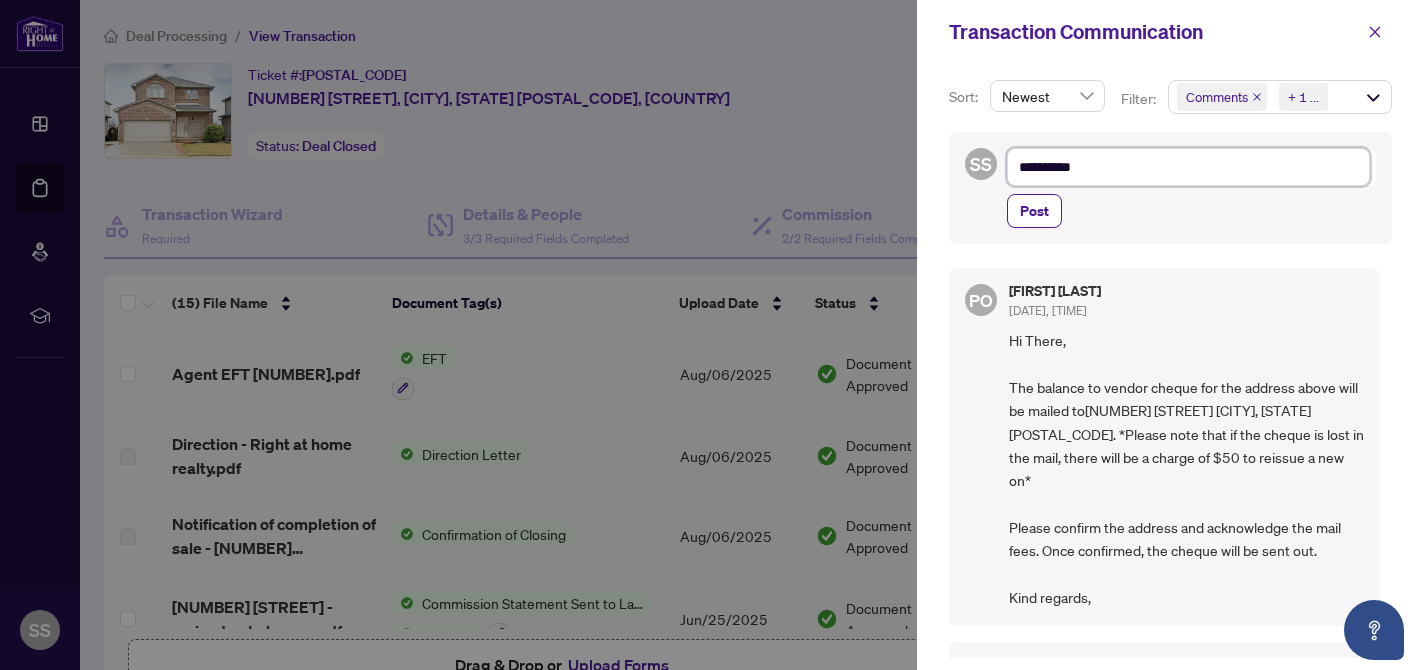 type on "**********" 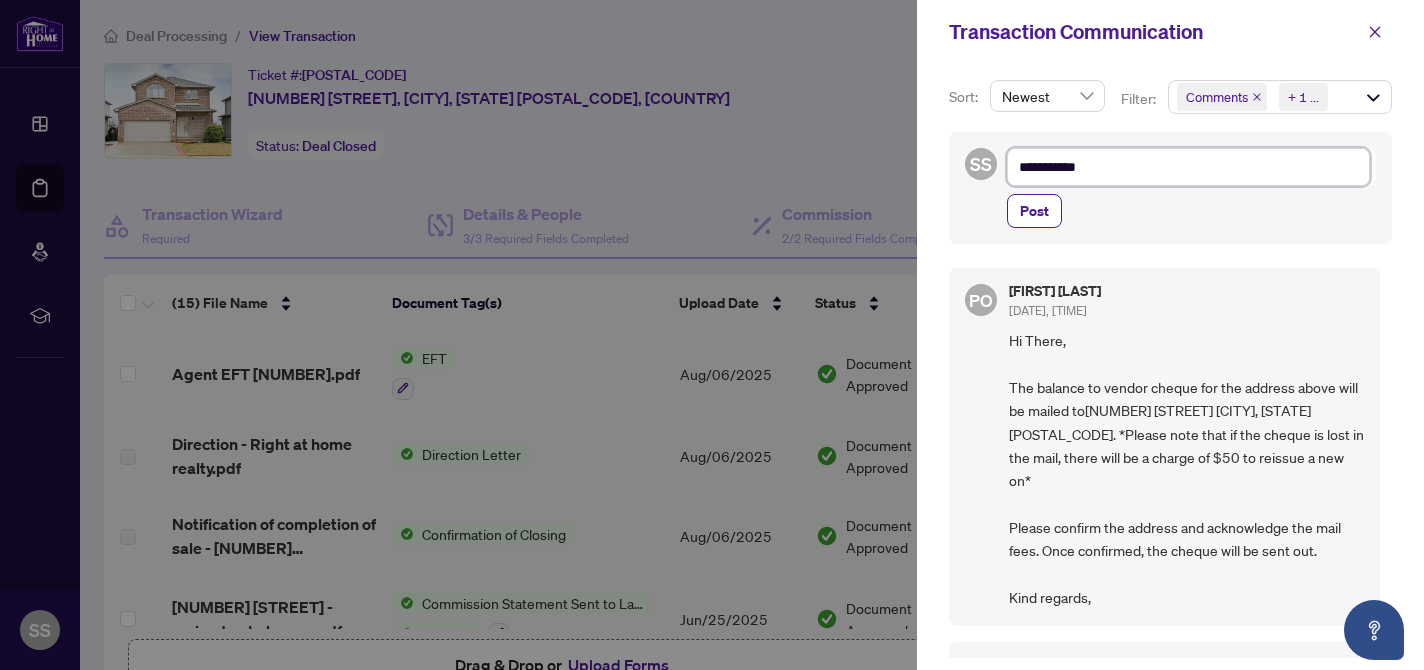 type on "**********" 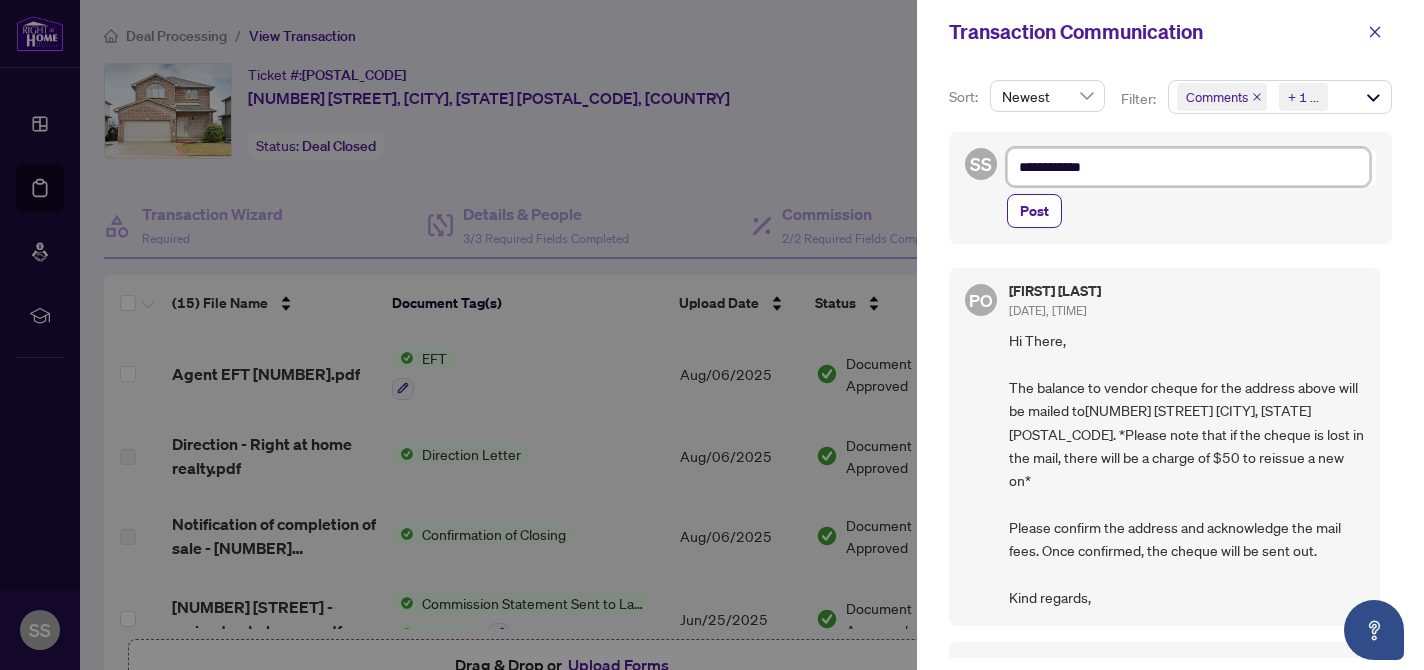 type on "**********" 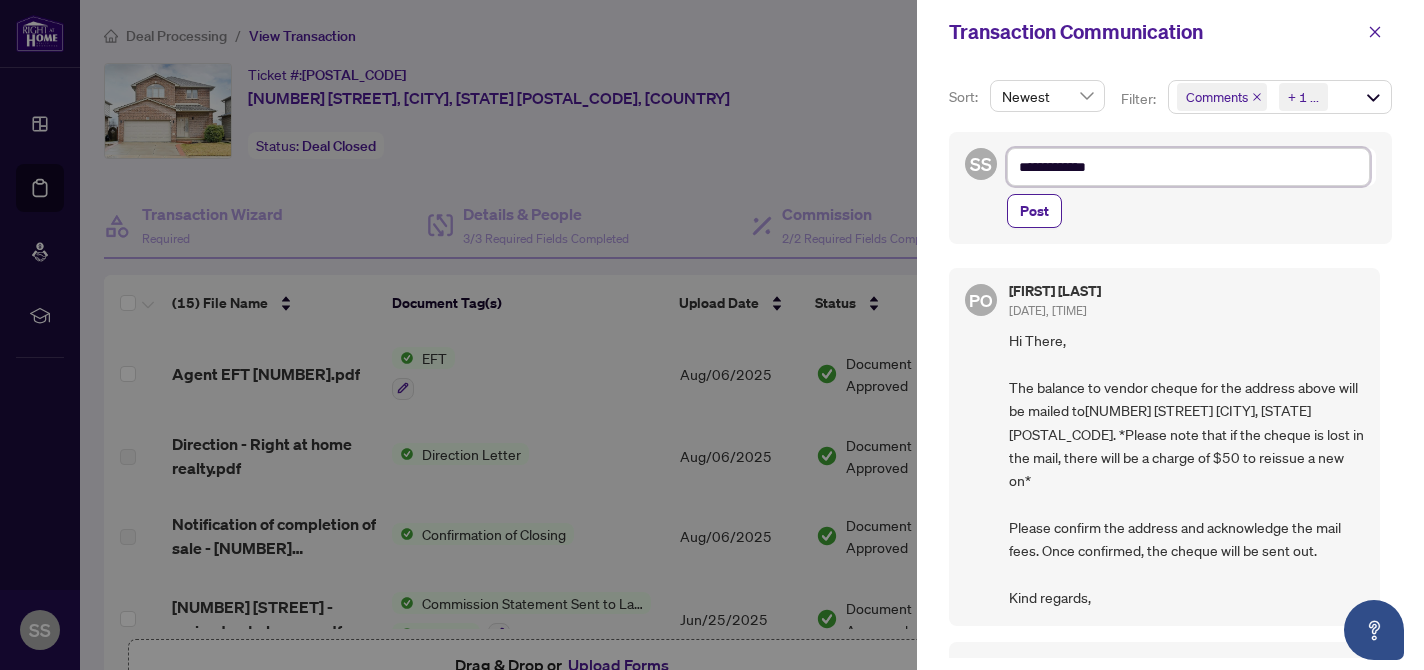 type on "**********" 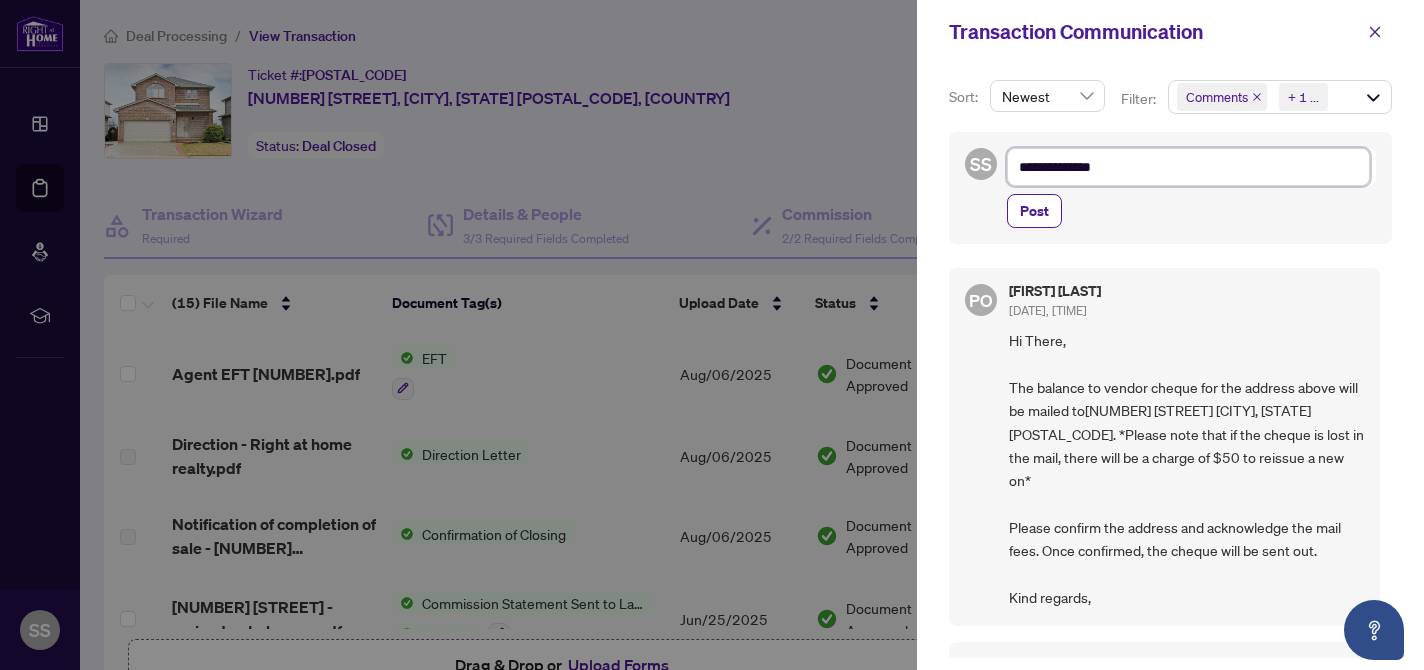 type on "**********" 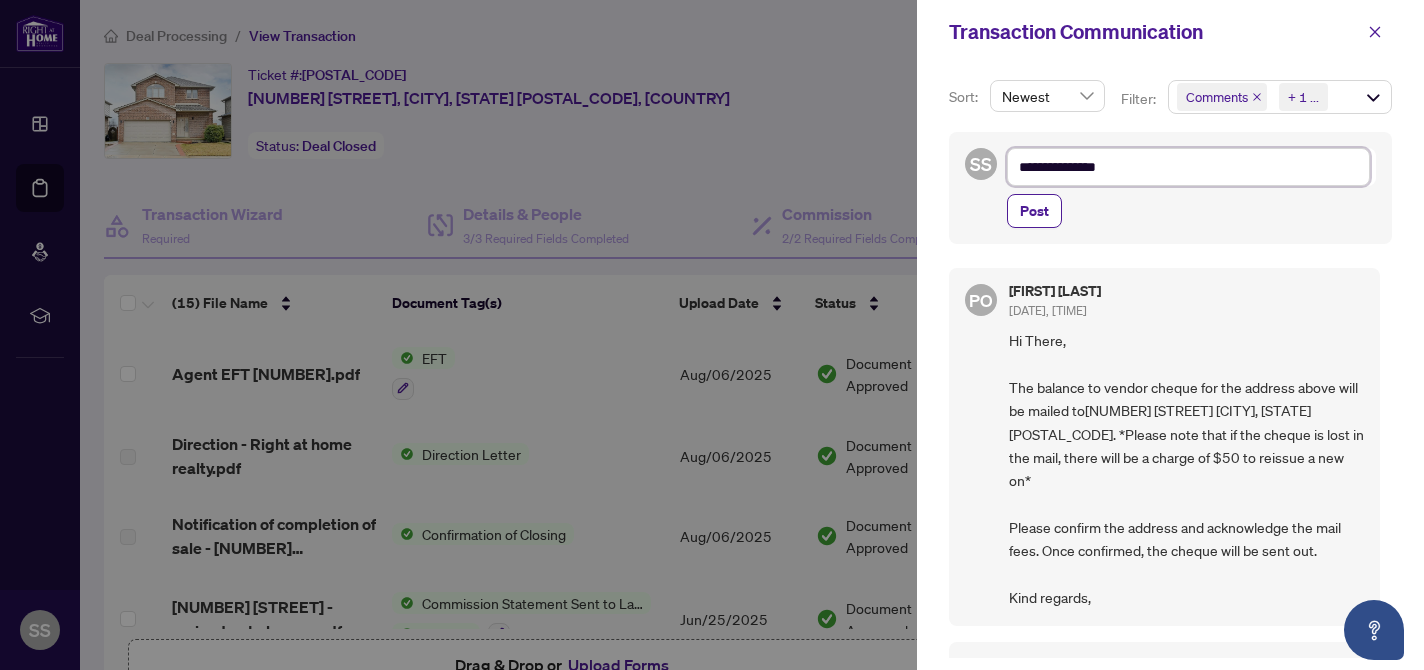 type on "**********" 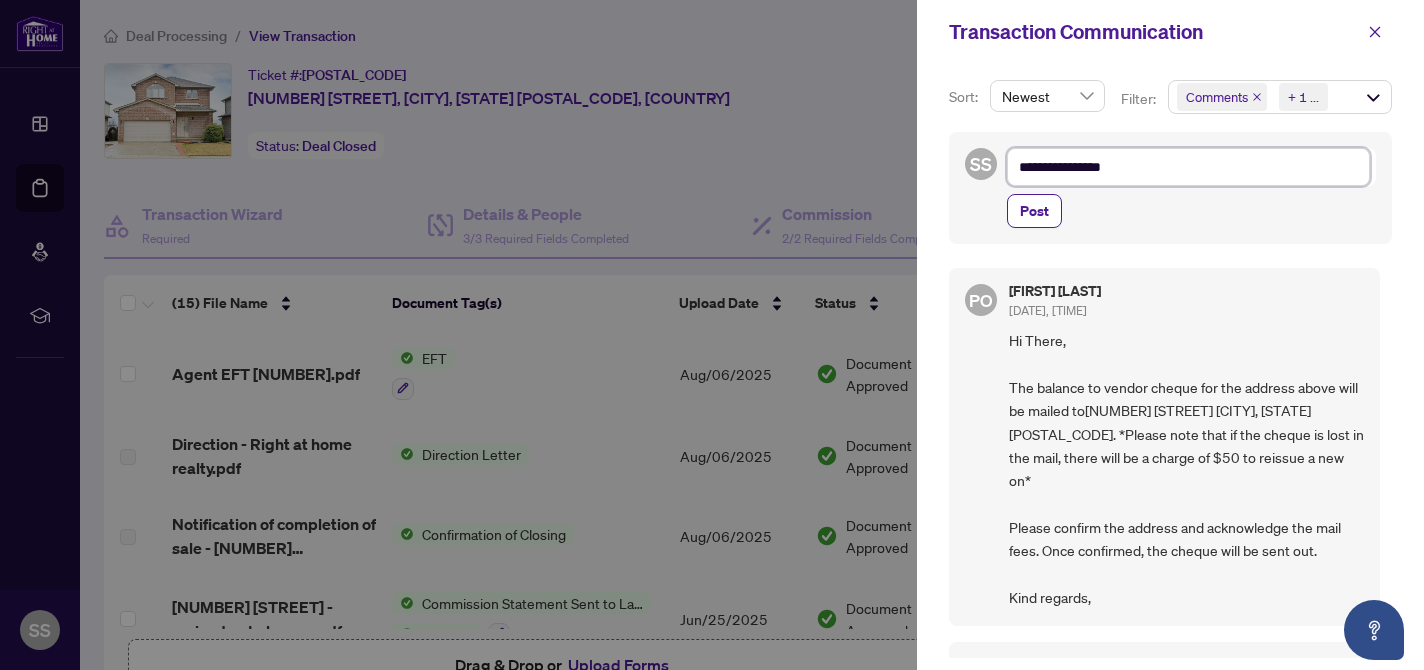 type on "**********" 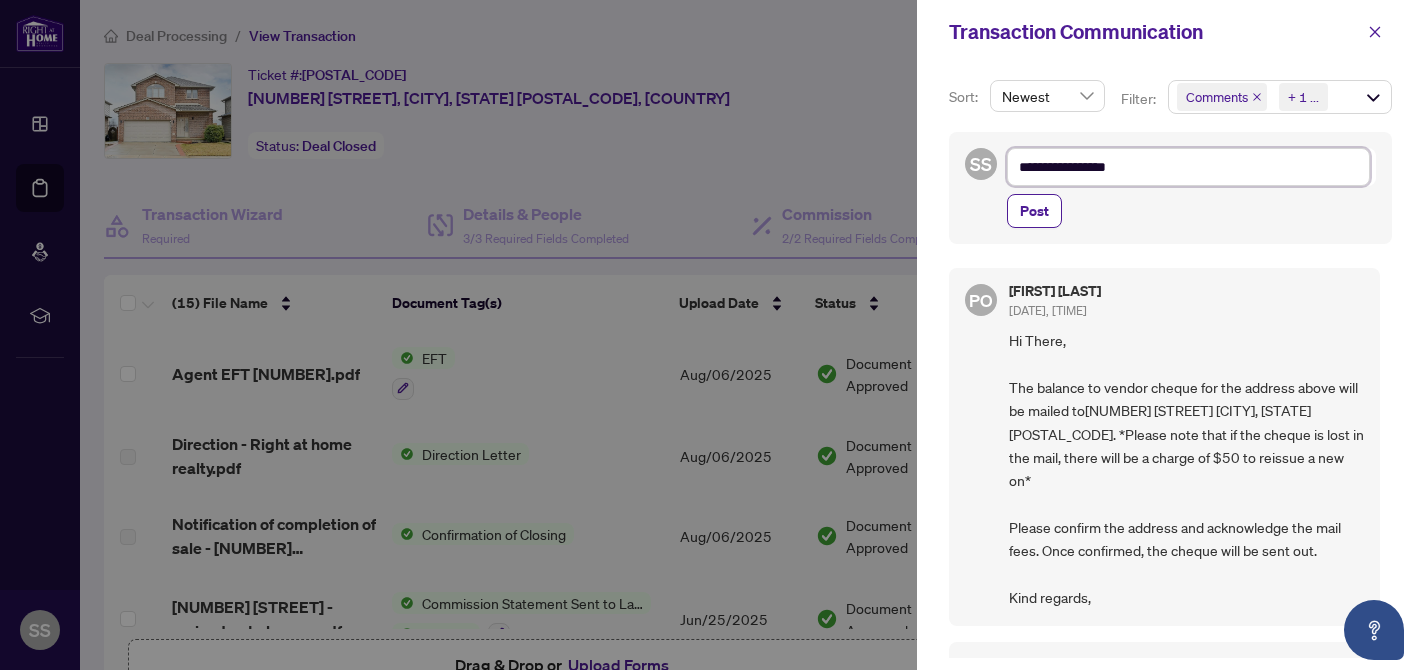 type on "**********" 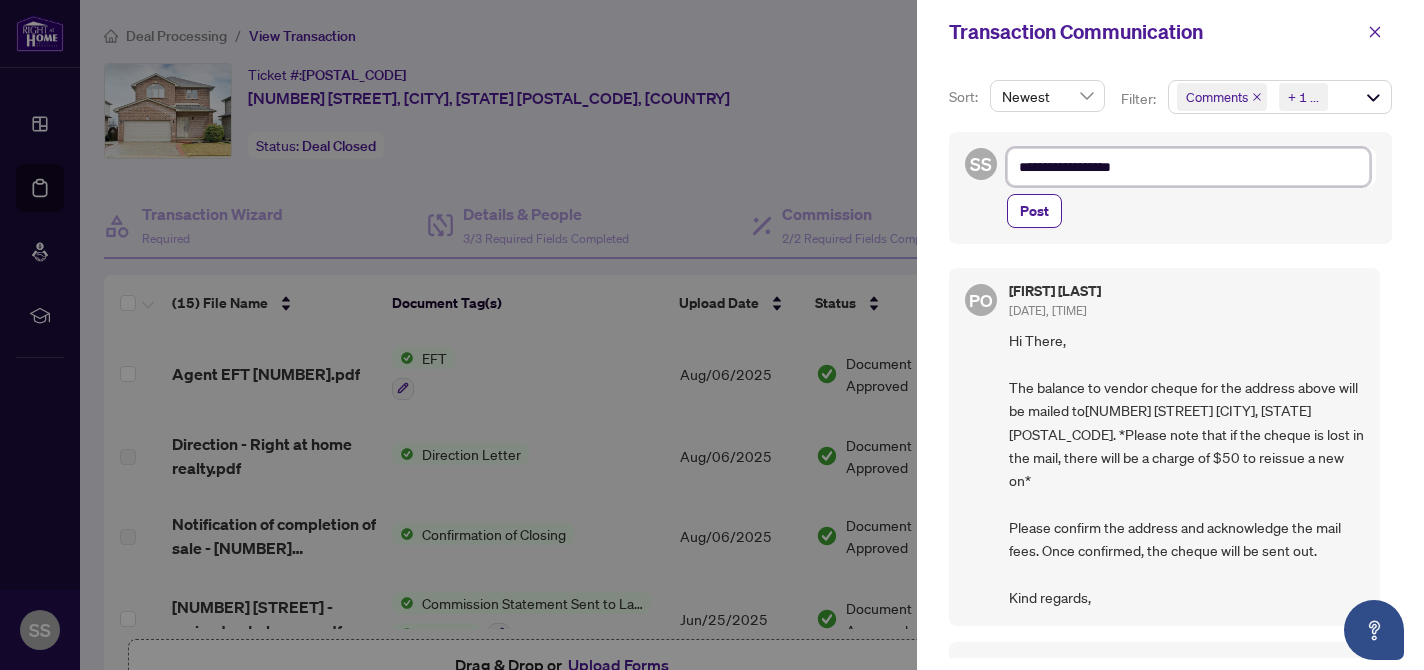 type on "**********" 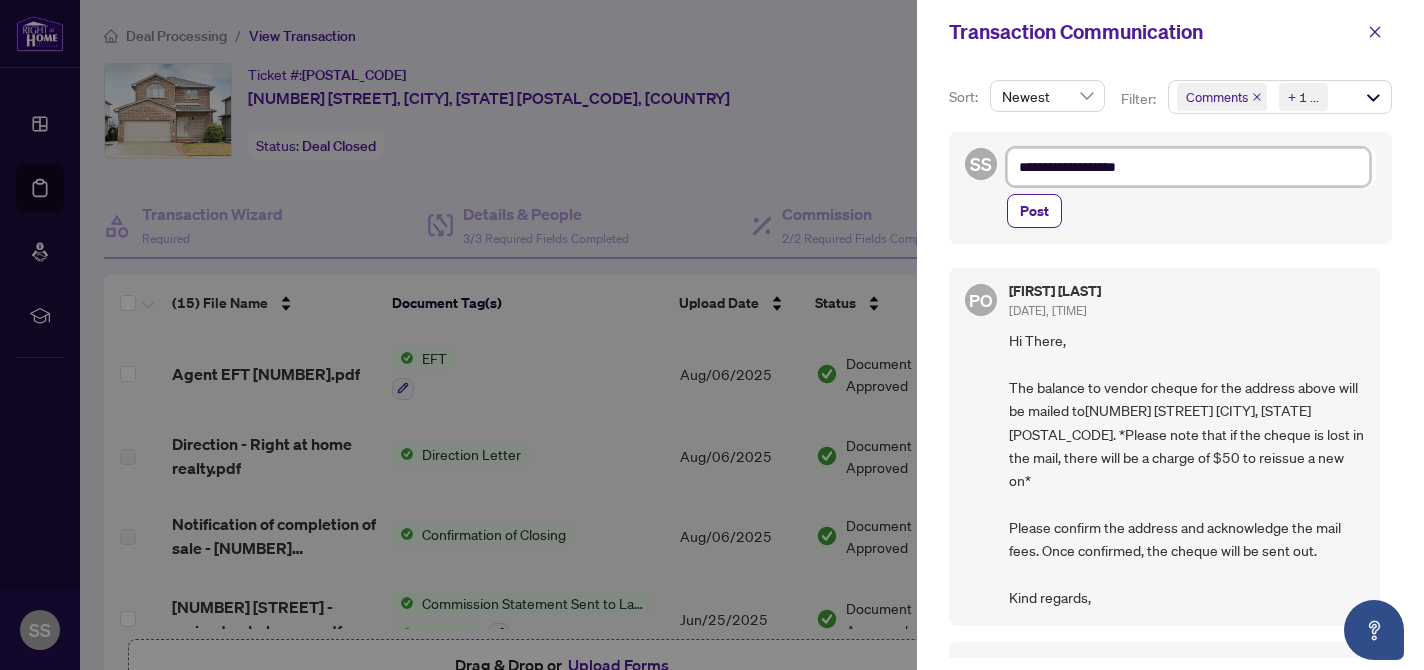 type on "**********" 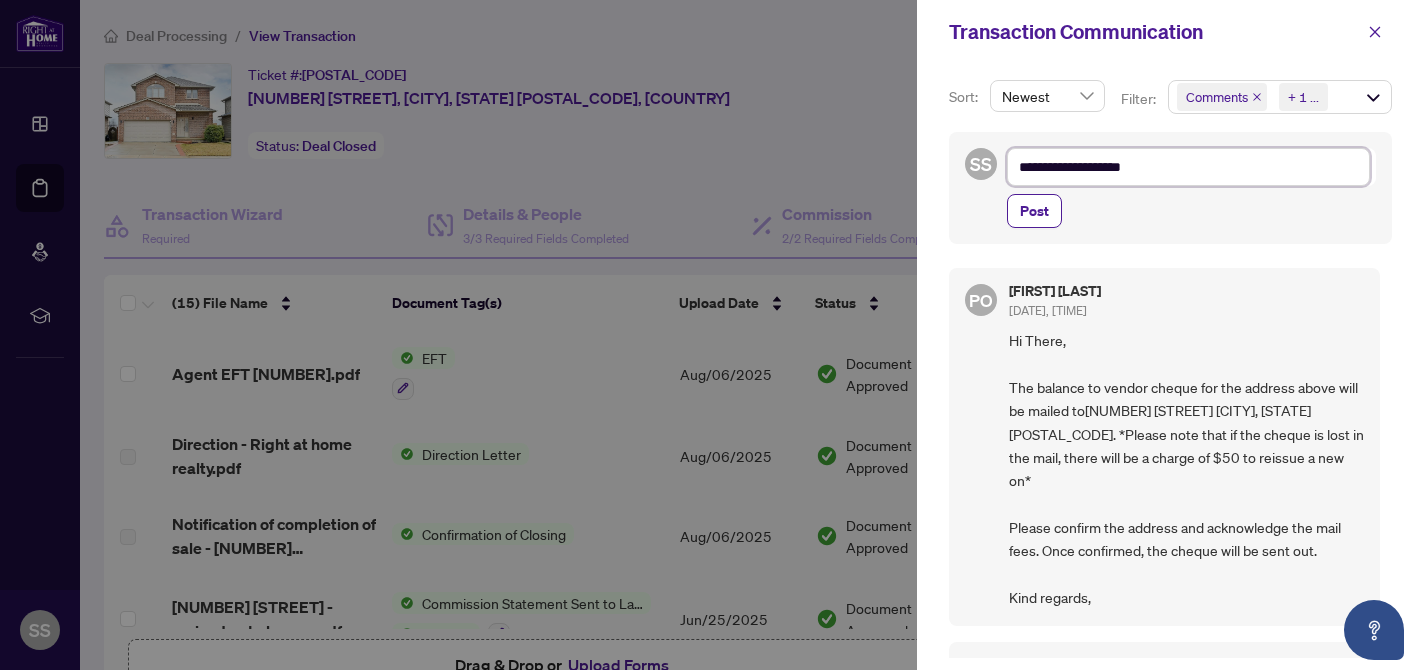 type on "**********" 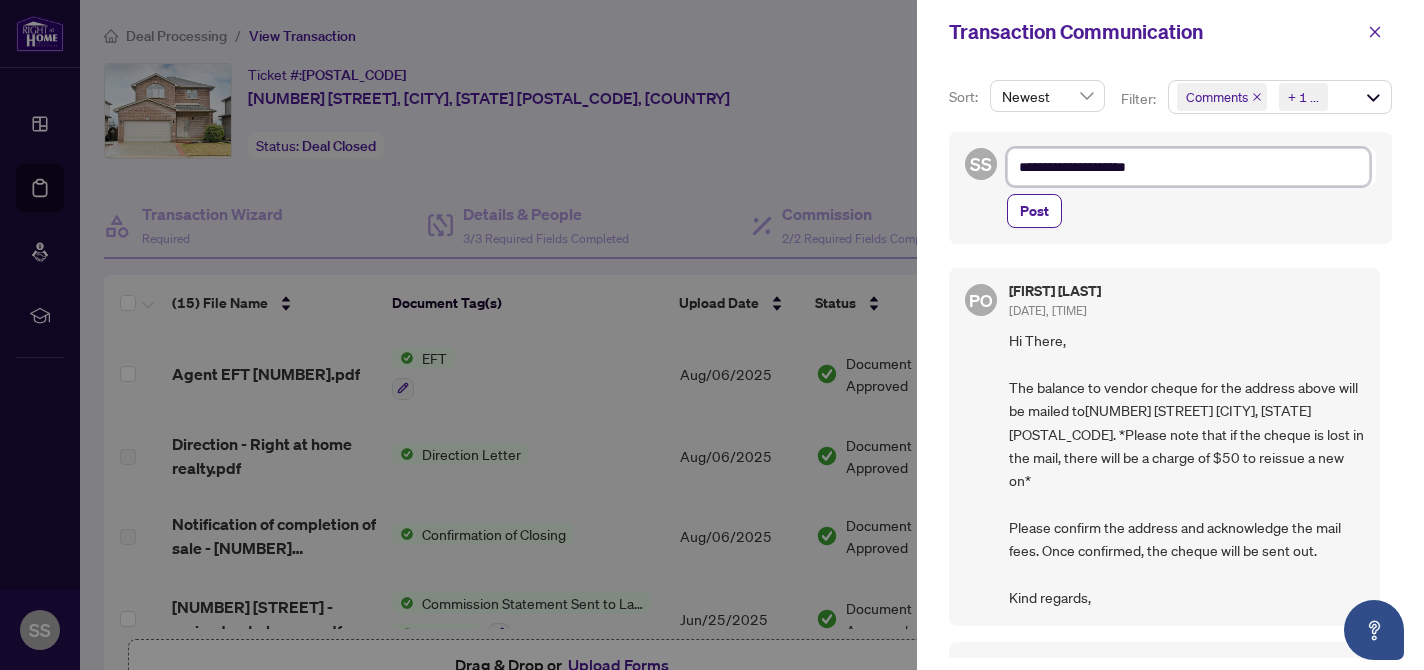 type on "**********" 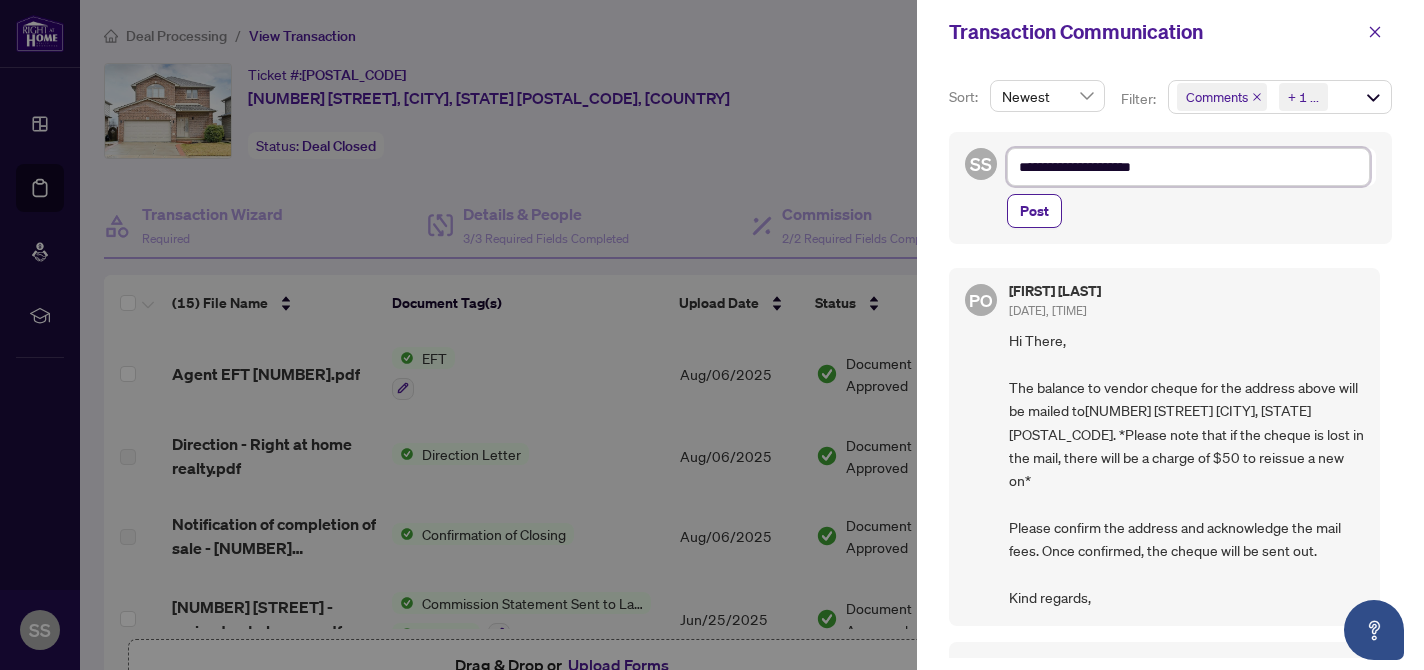 type on "**********" 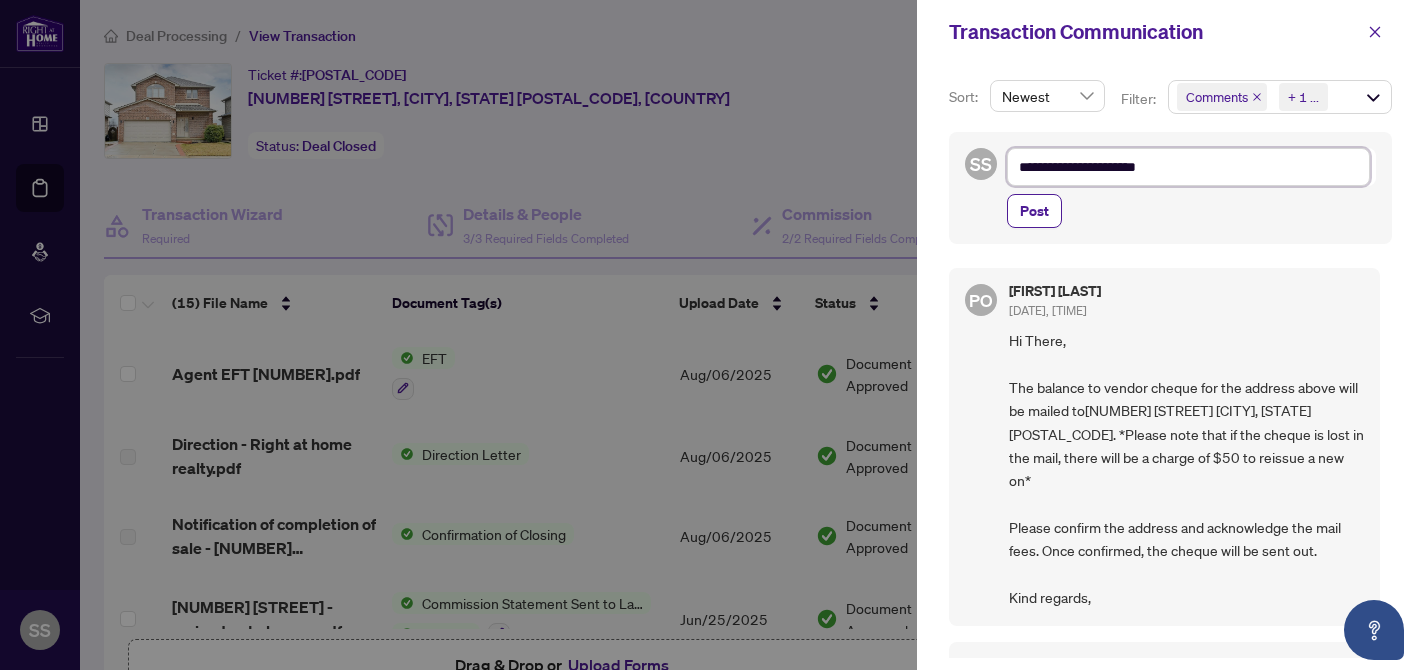 type on "**********" 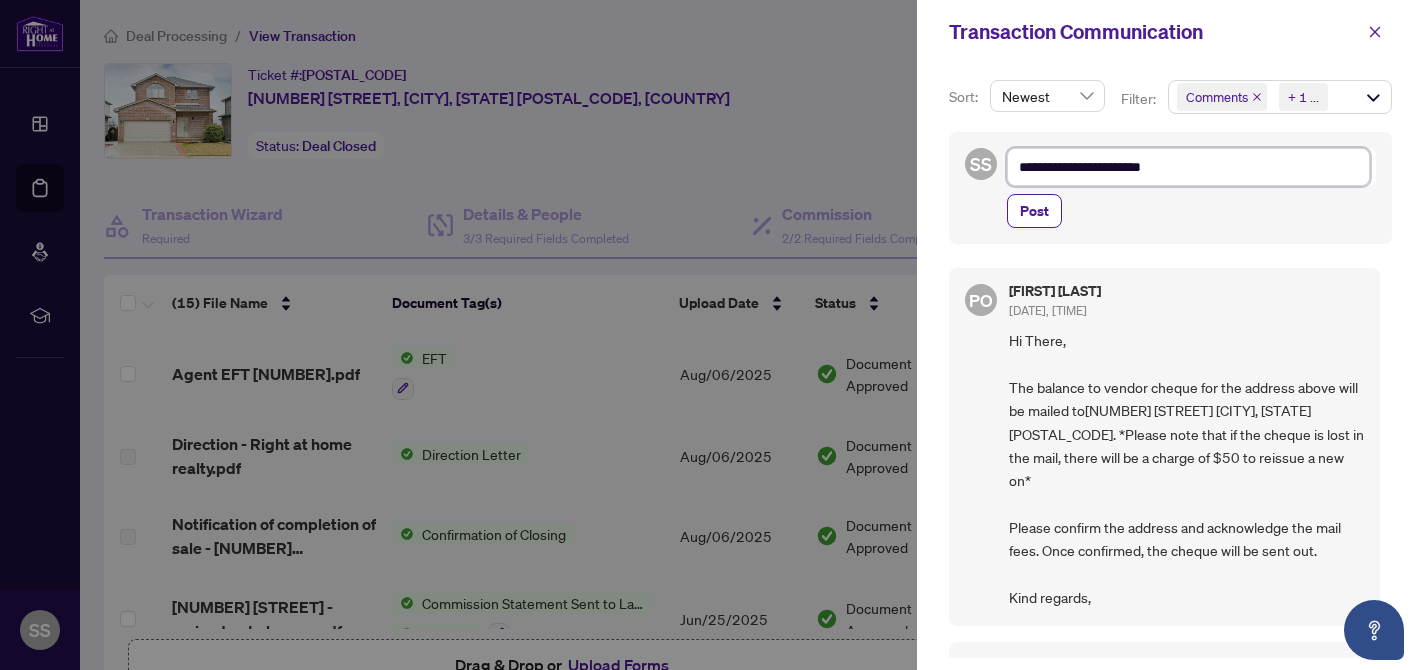 type on "**********" 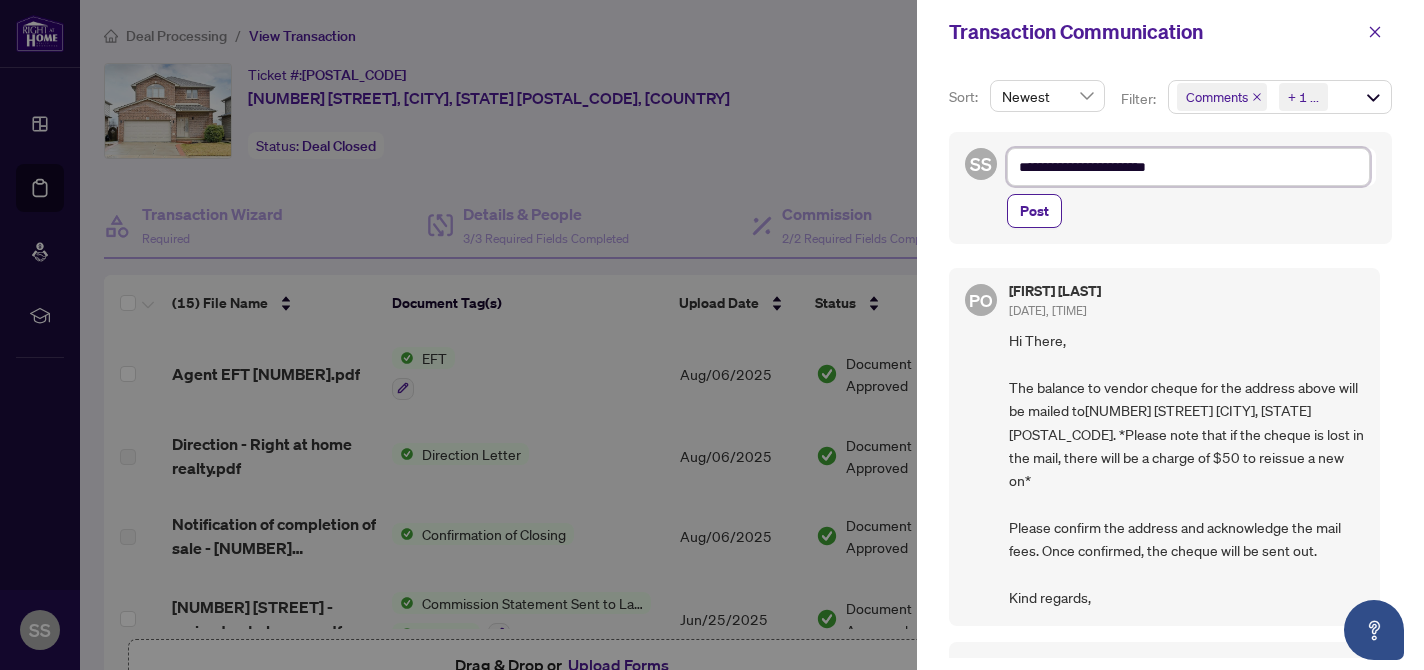 type on "**********" 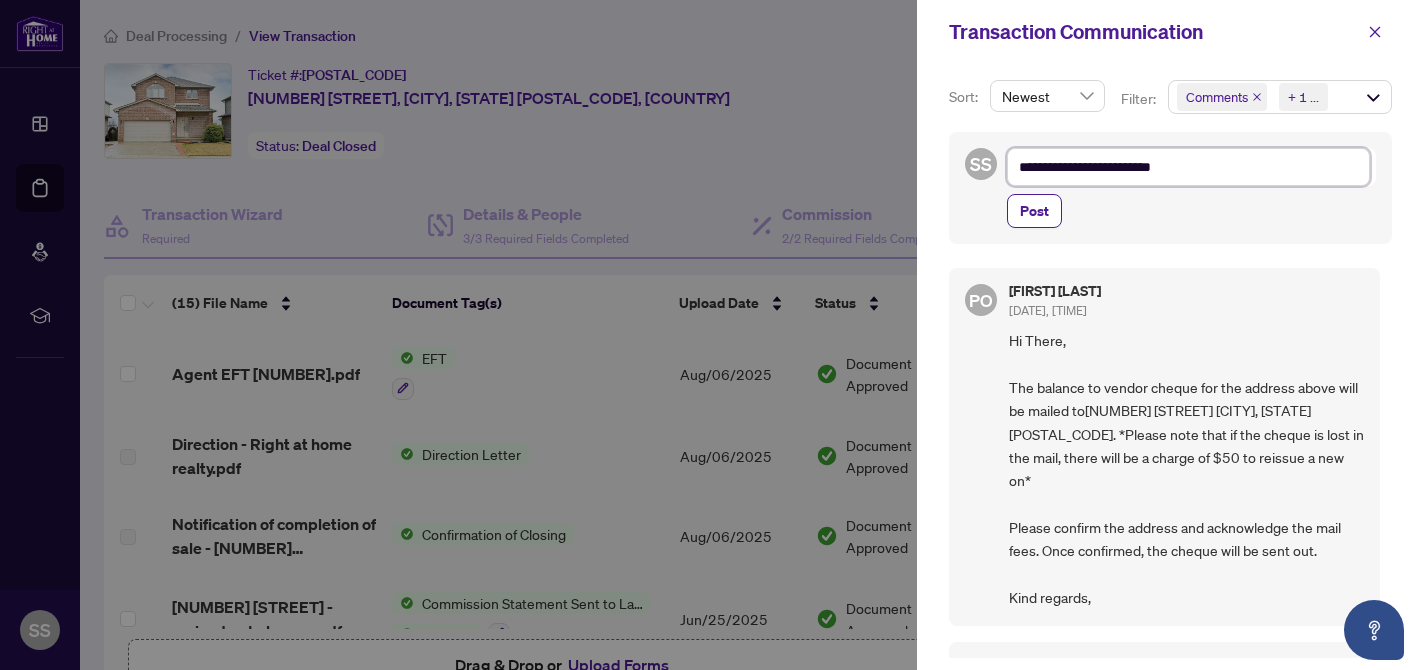 type on "**********" 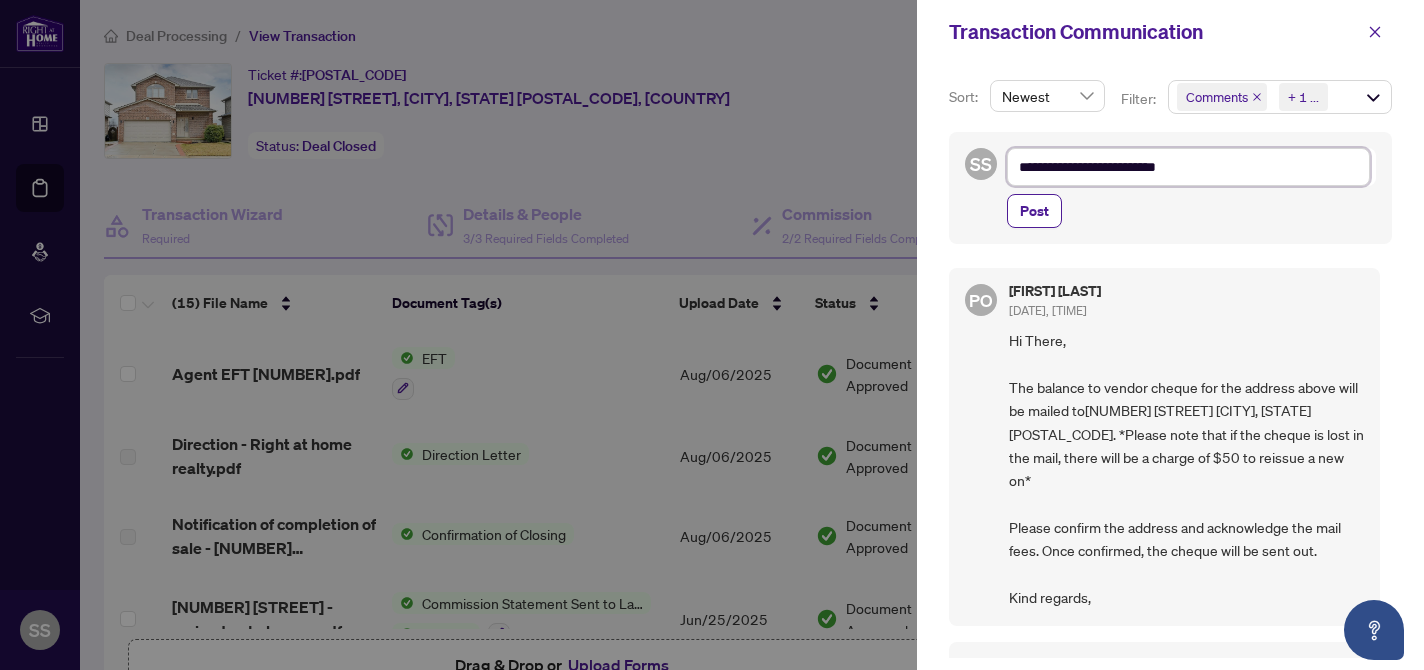 type on "**********" 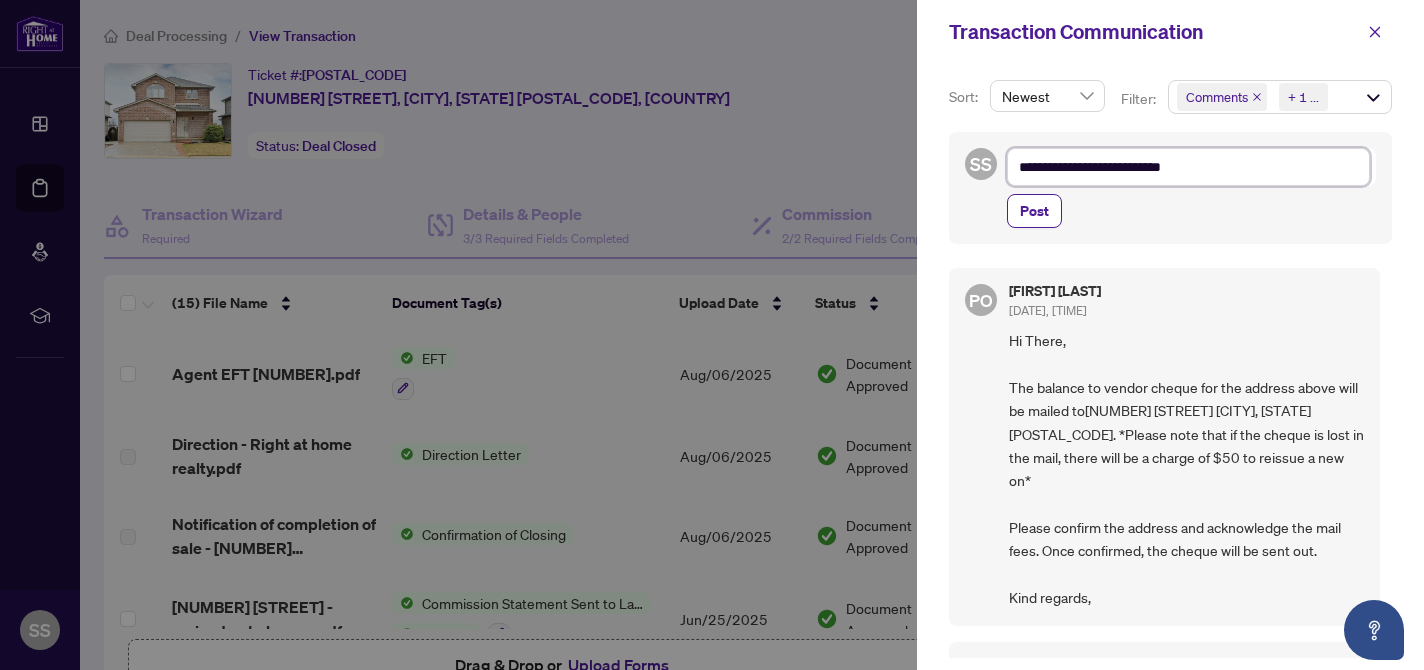 type on "**********" 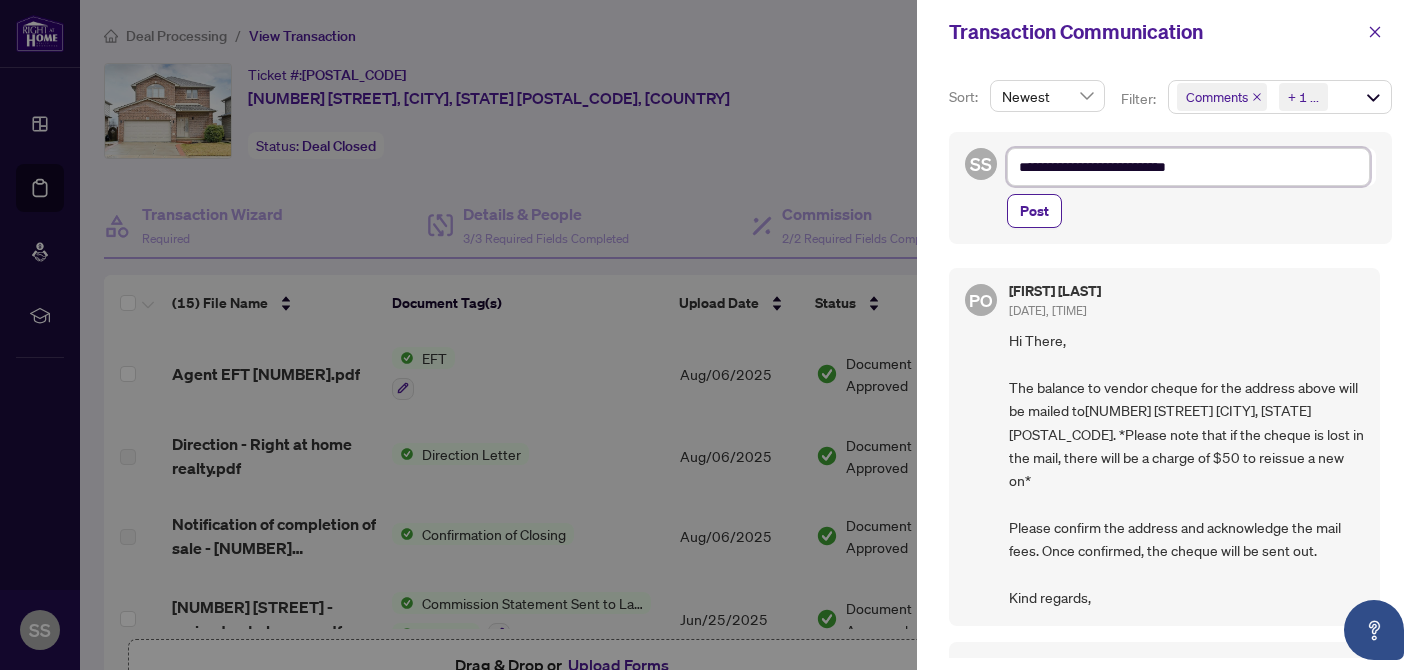 type on "**********" 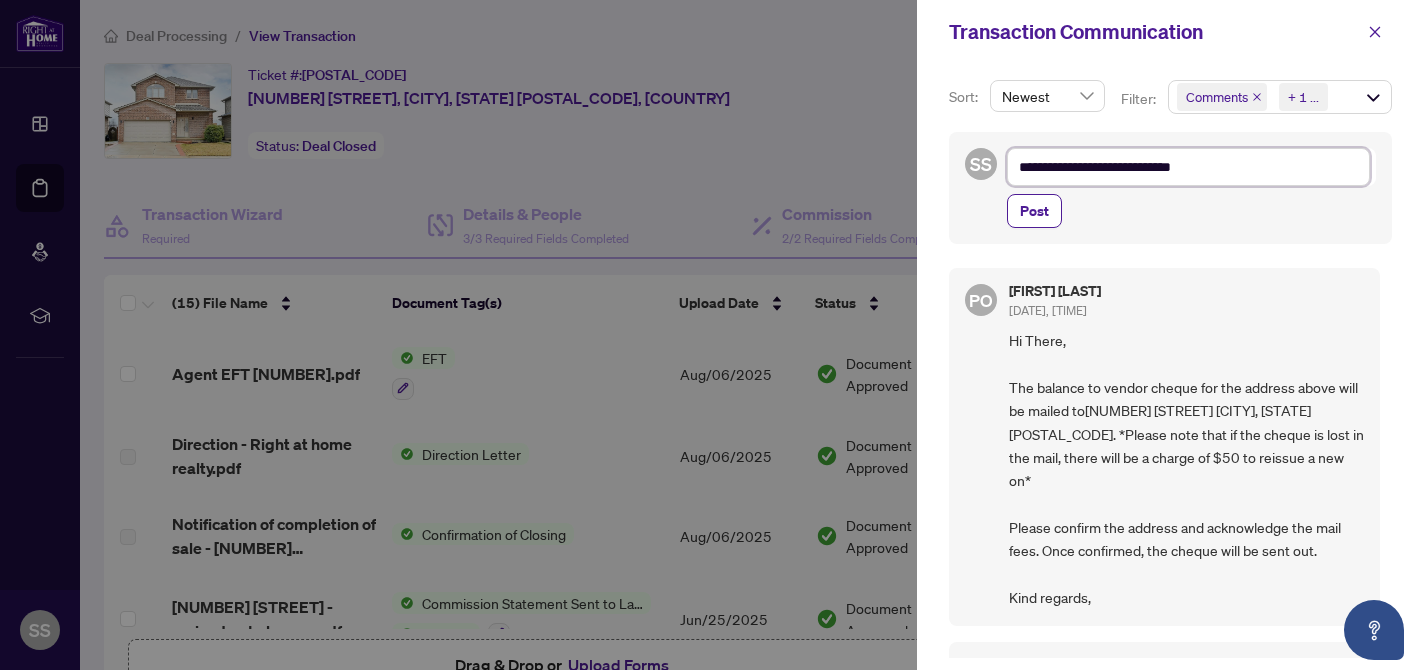 type on "**********" 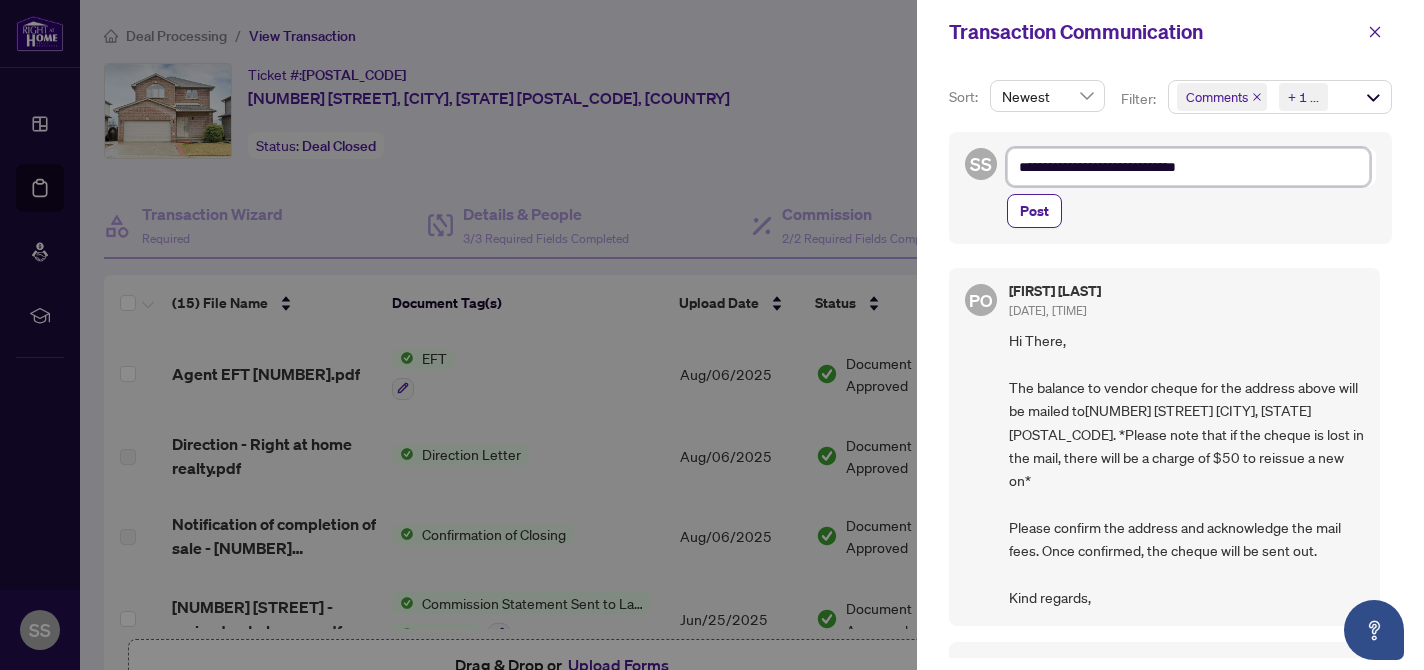 type on "**********" 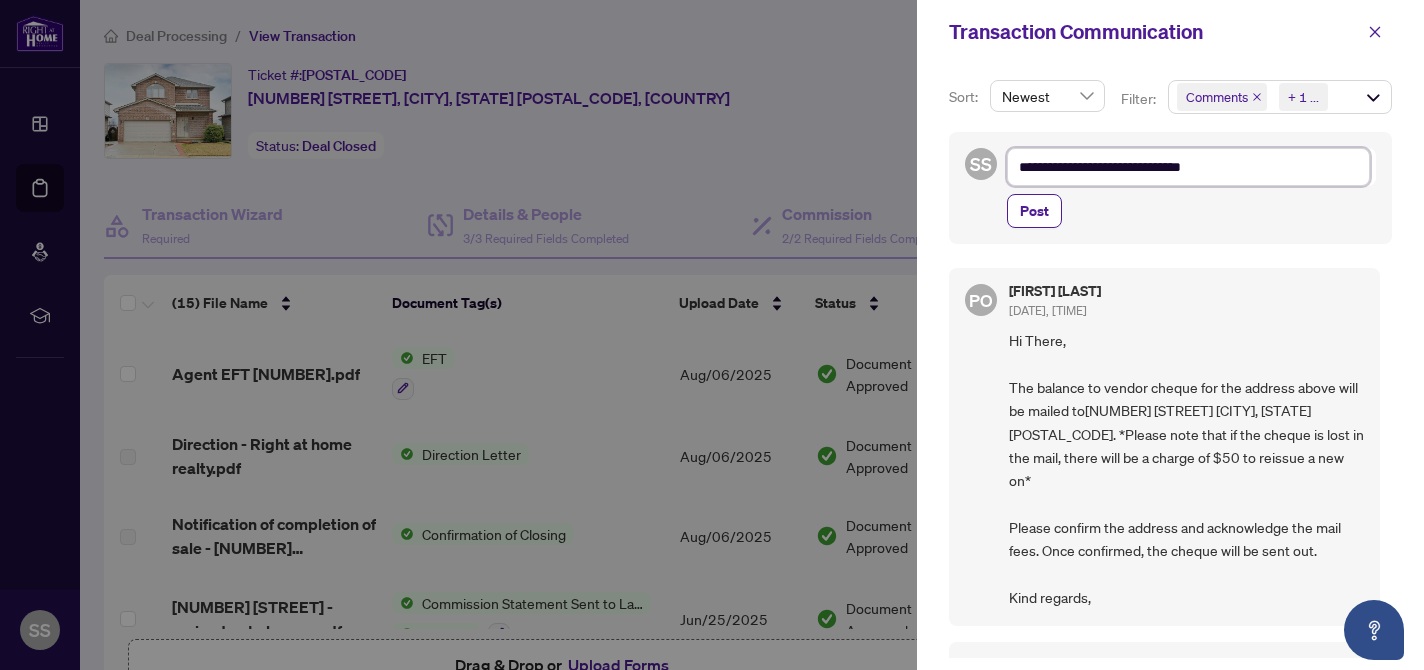 type on "**********" 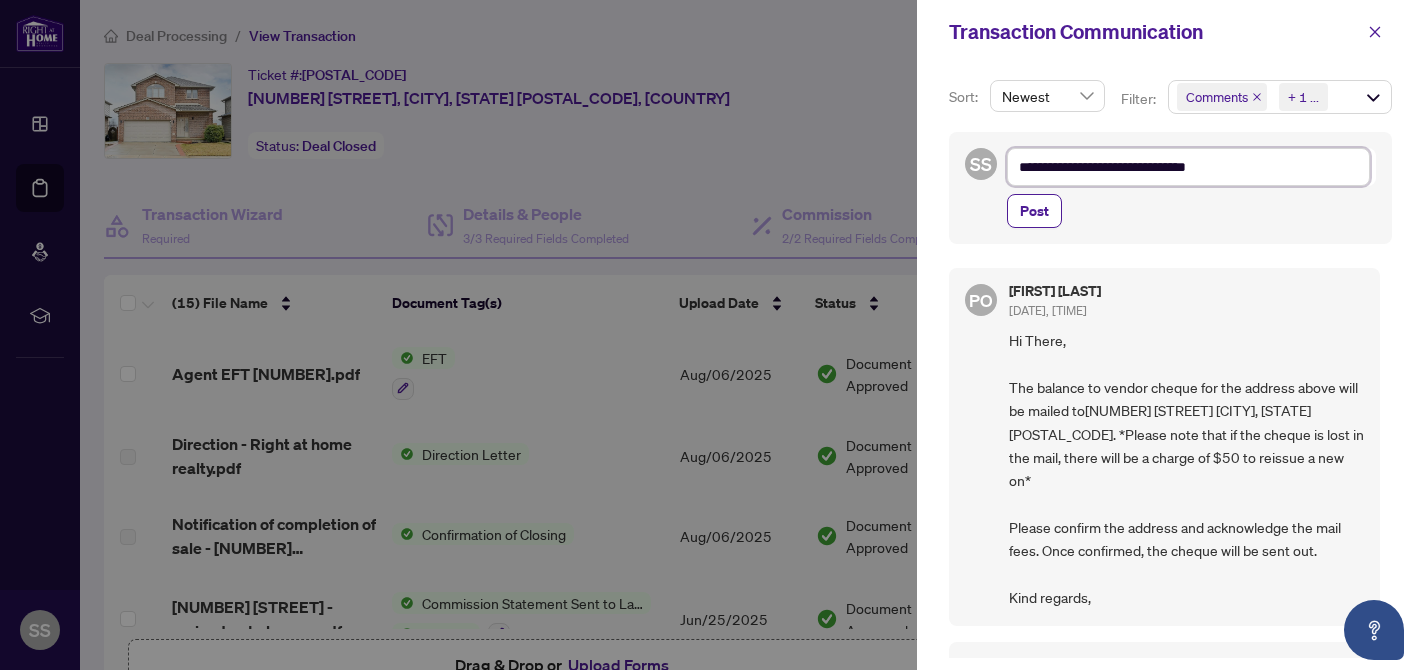 type on "**********" 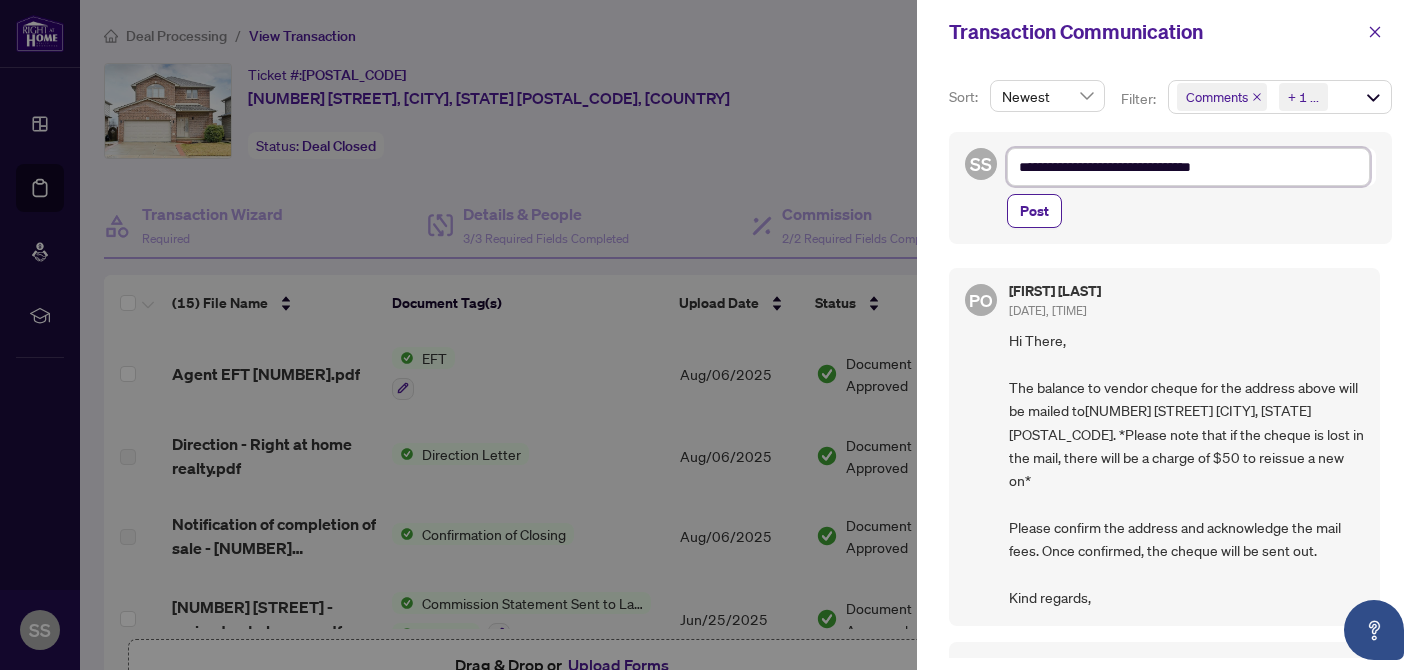 type on "**********" 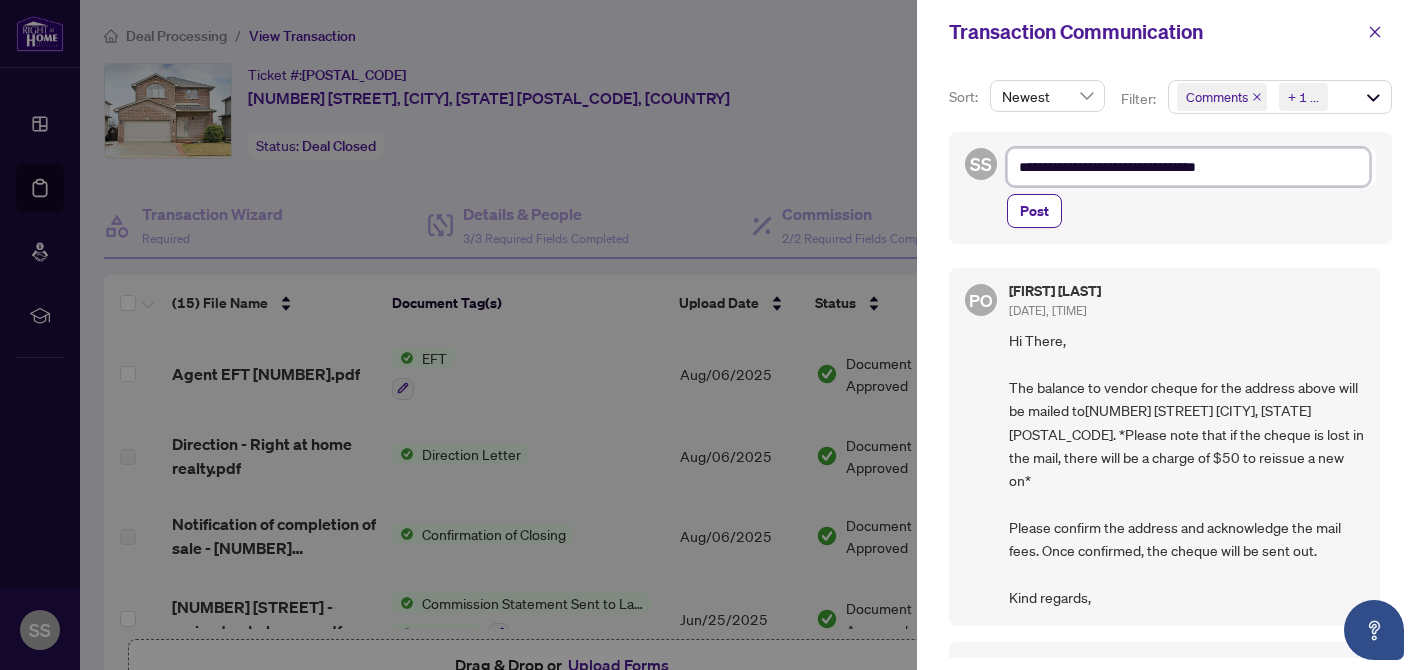 type on "**********" 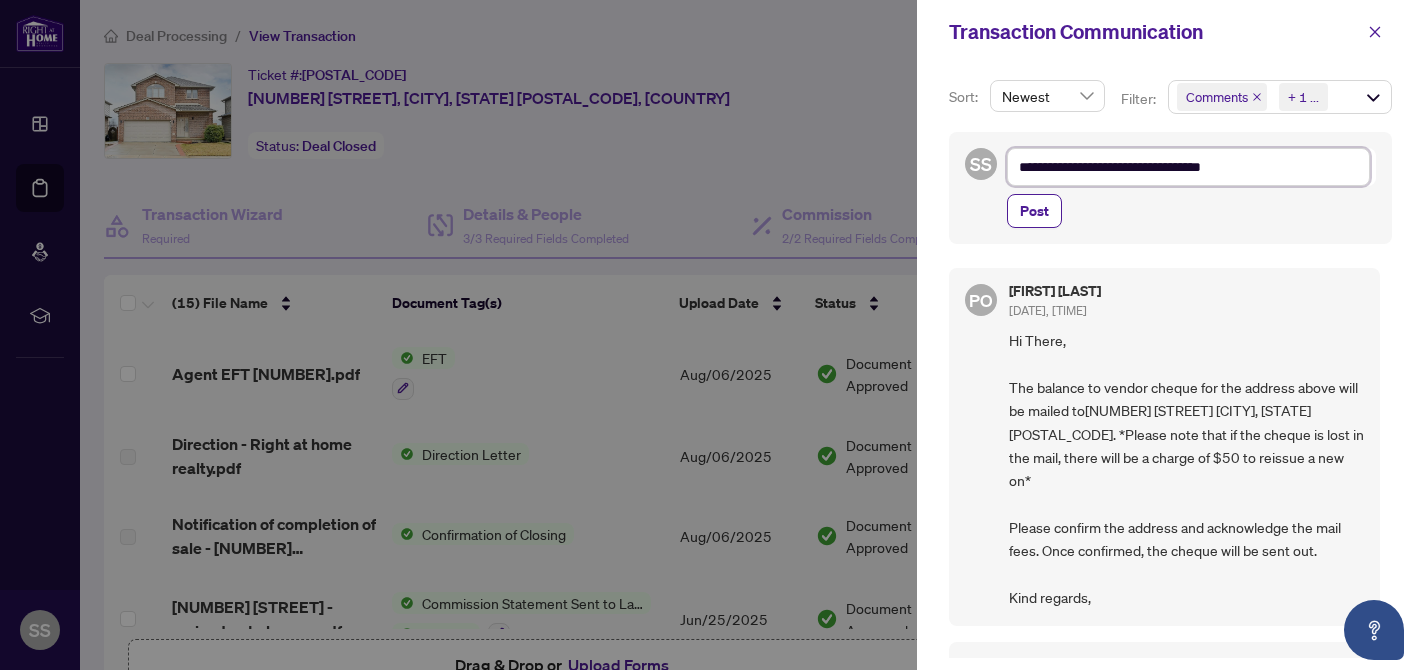 type on "**********" 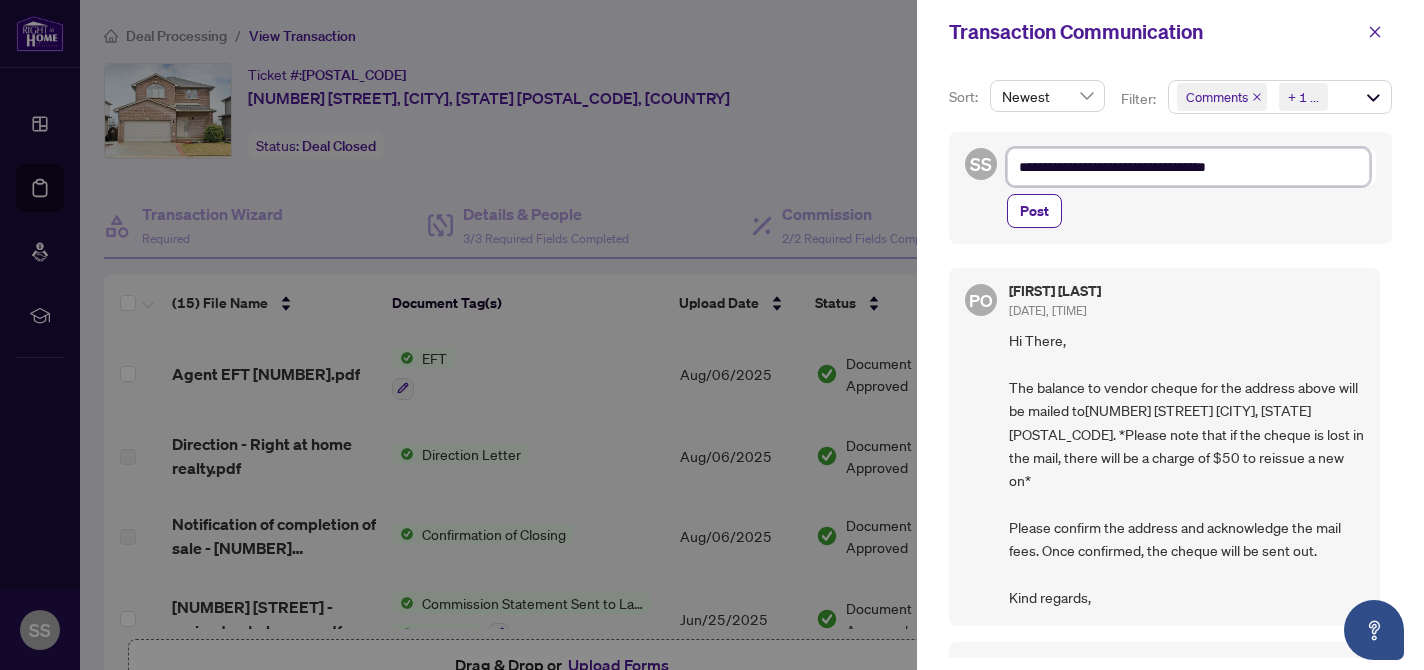 type on "**********" 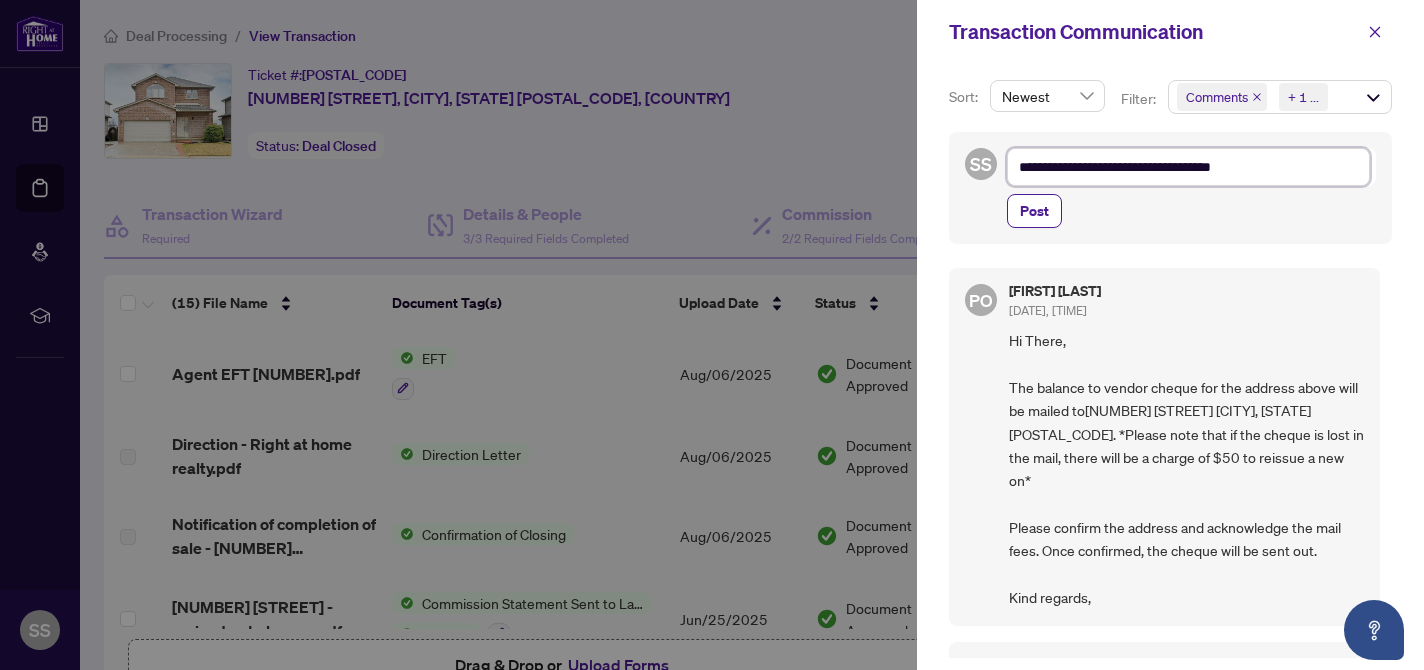 type on "**********" 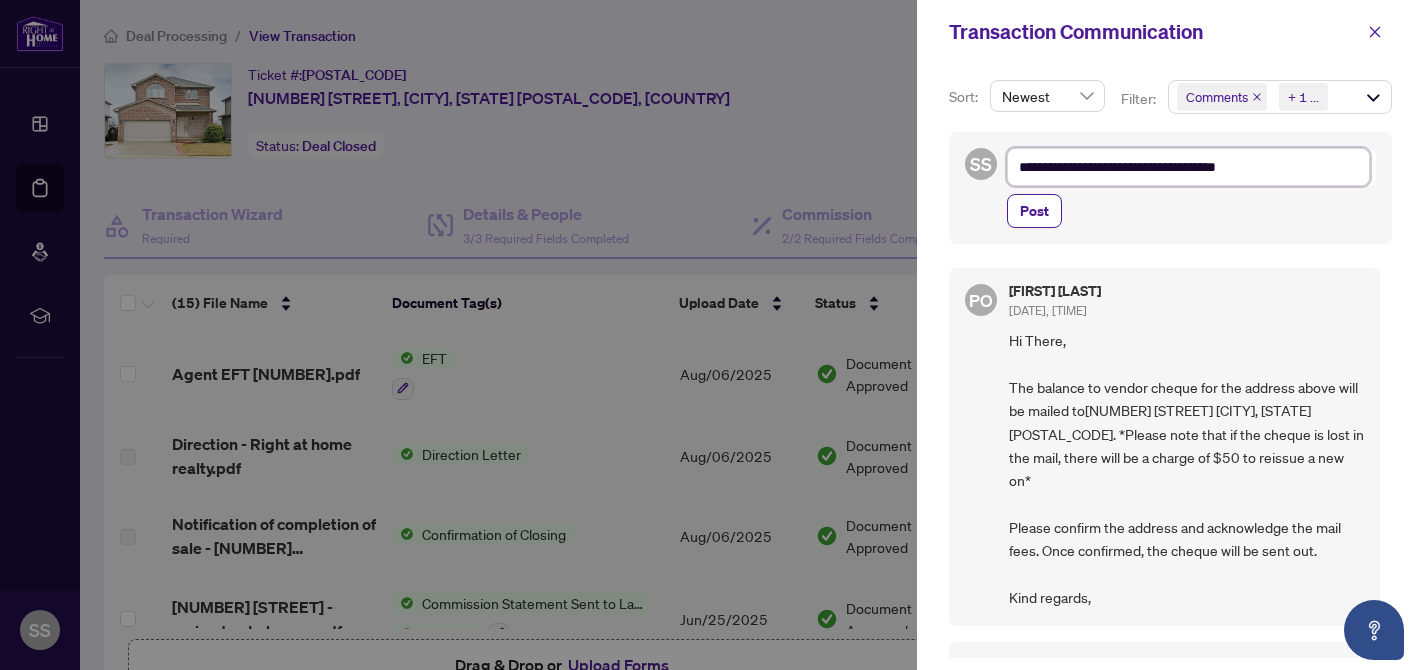 type on "**********" 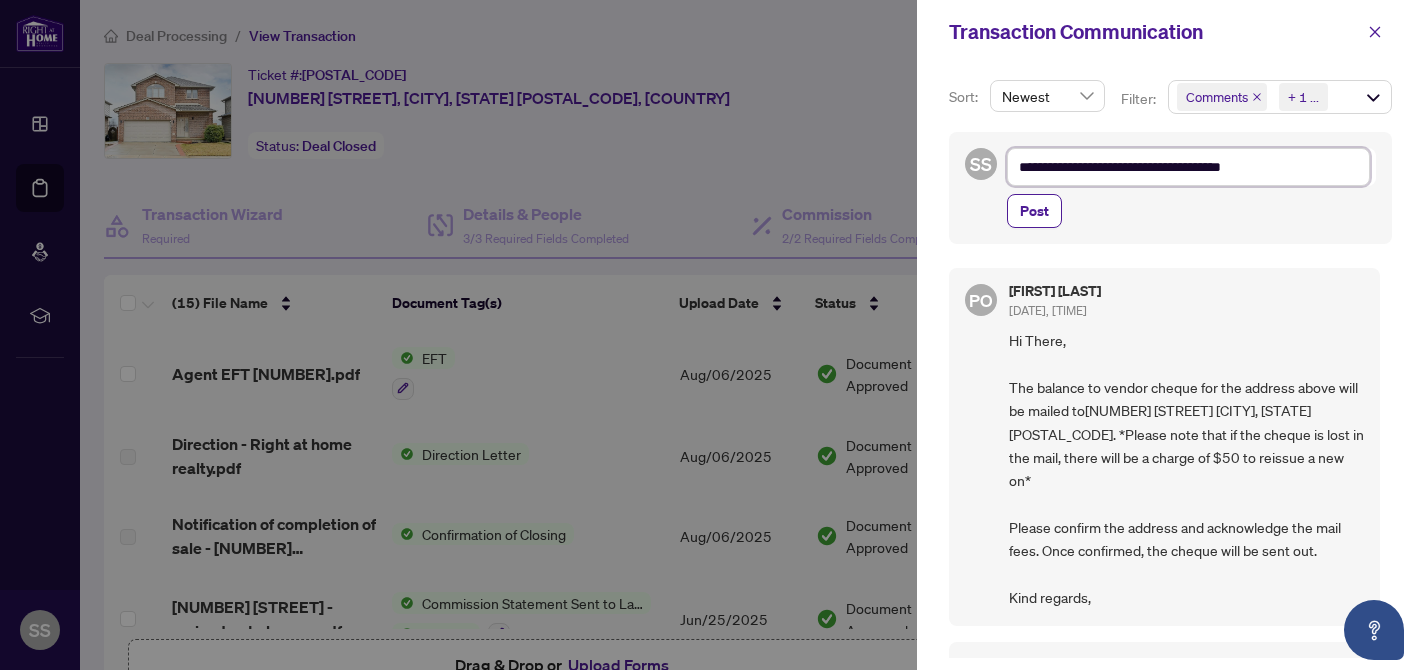 type on "**********" 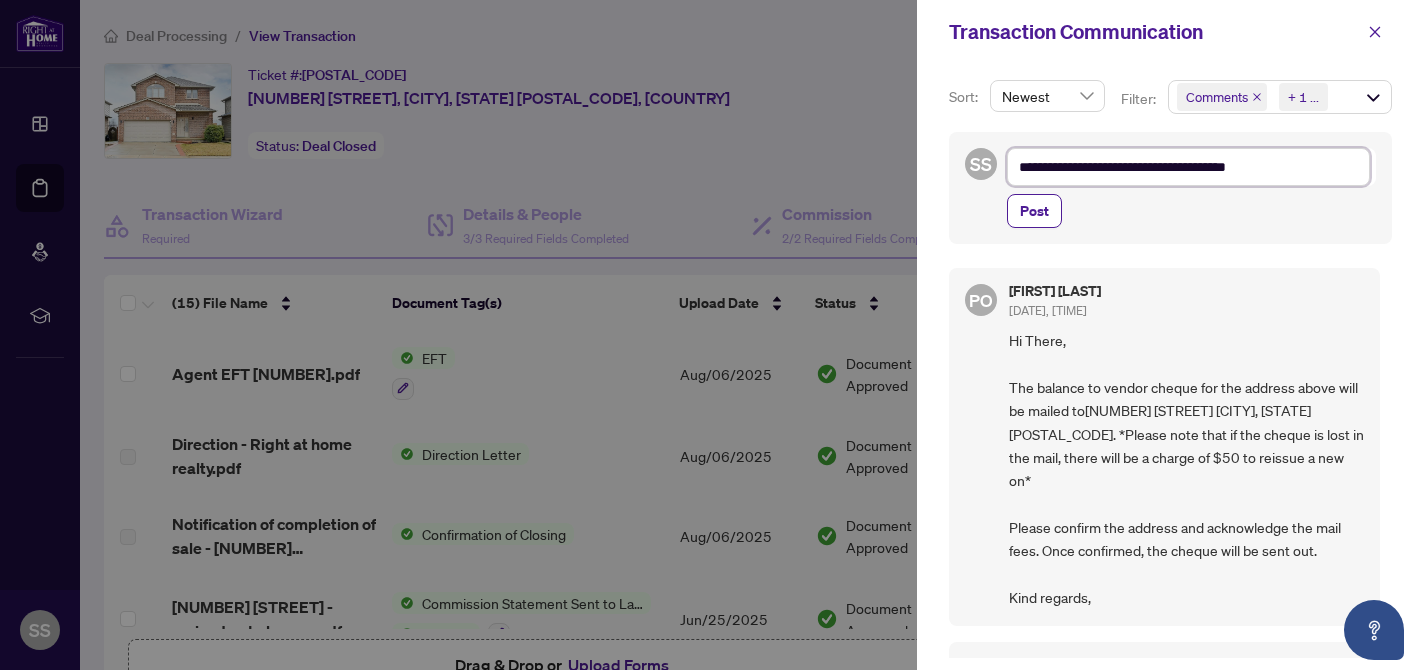 type on "**********" 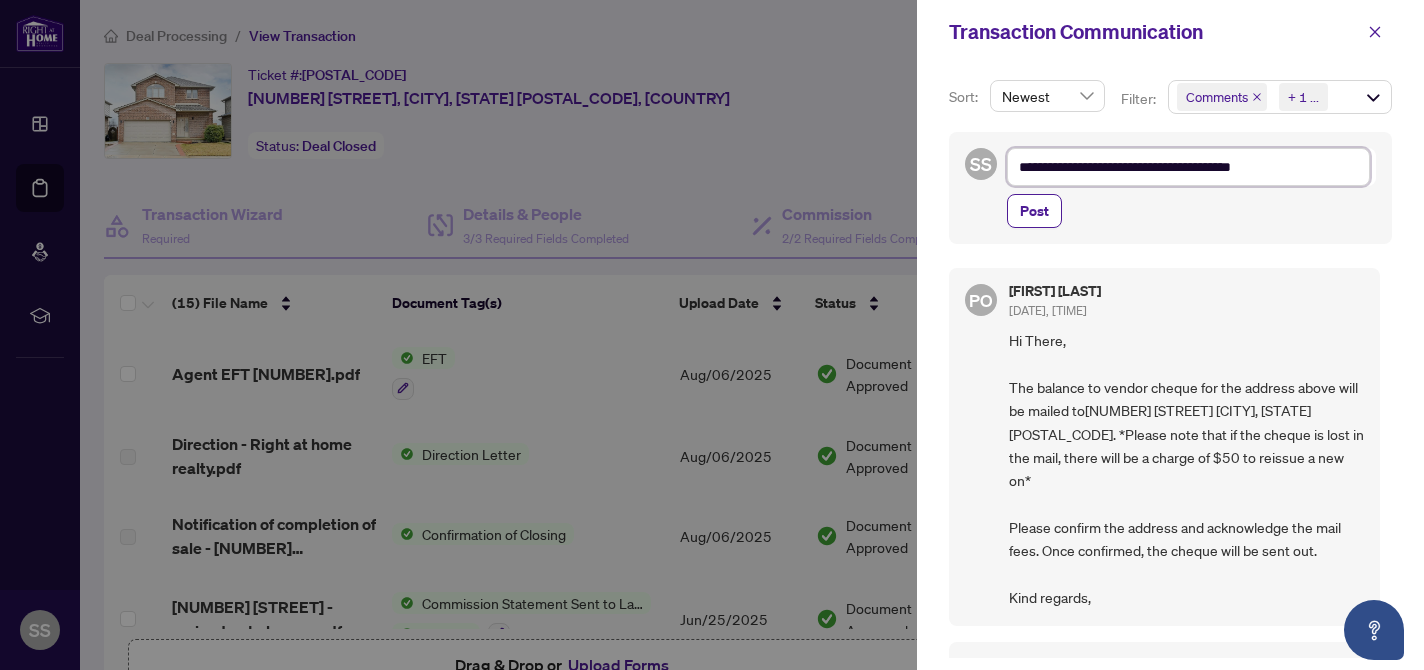 type on "**********" 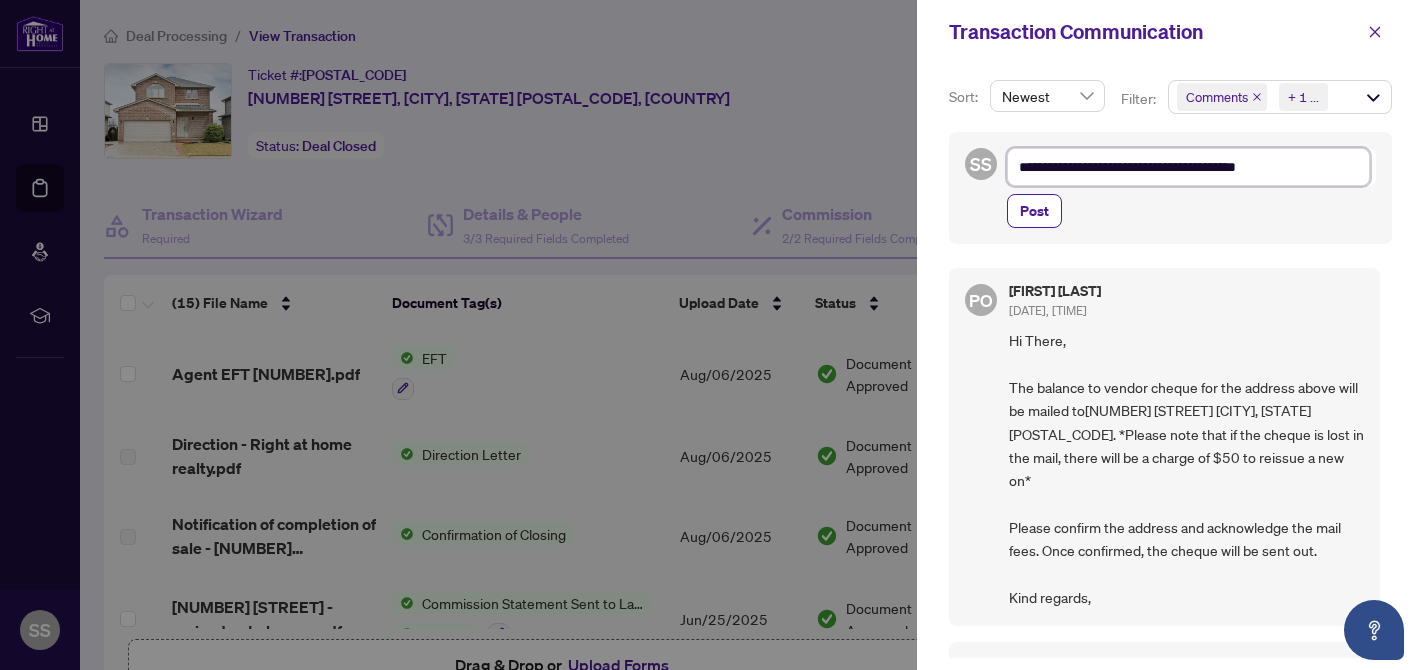 type on "**********" 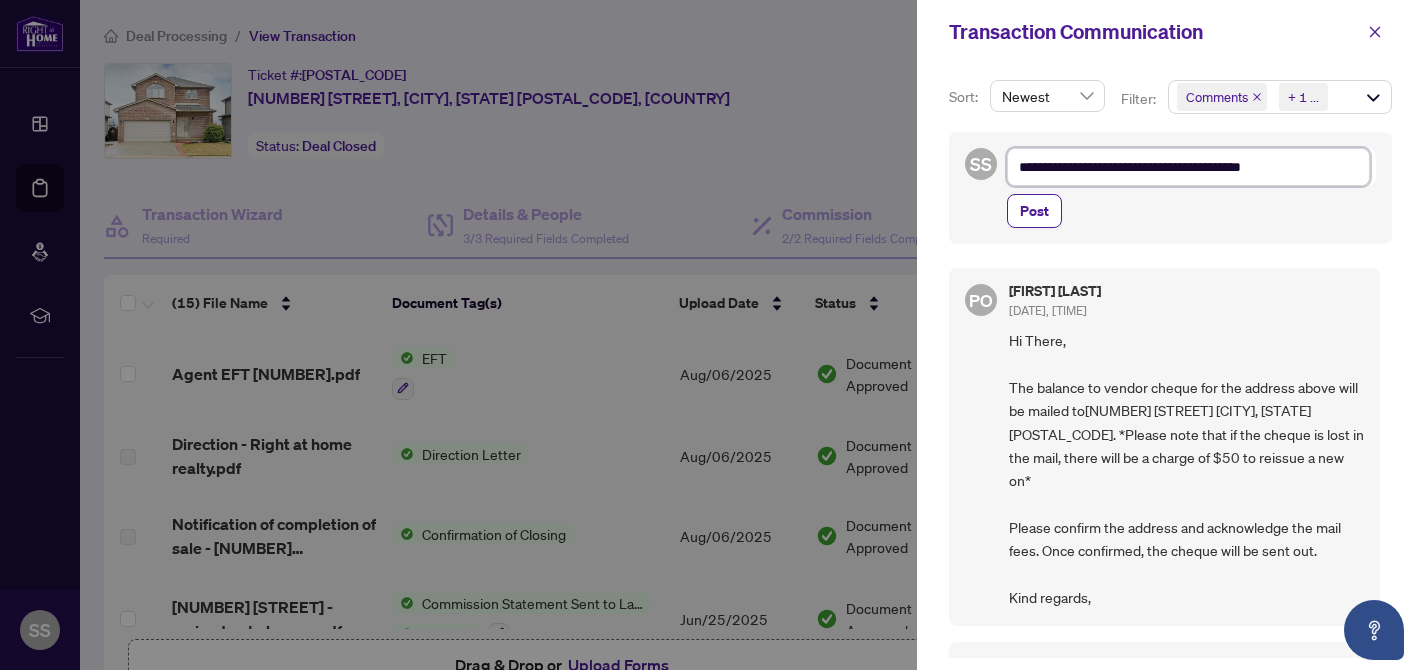 type on "**********" 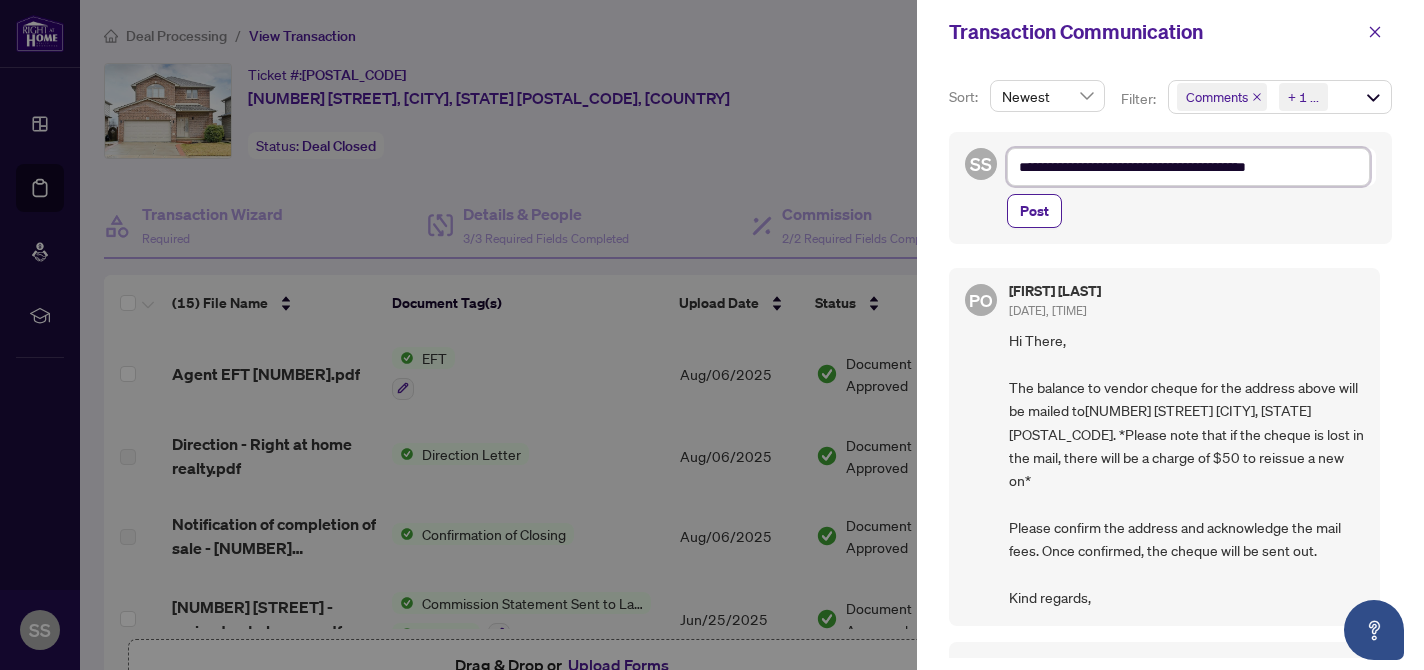 type on "**********" 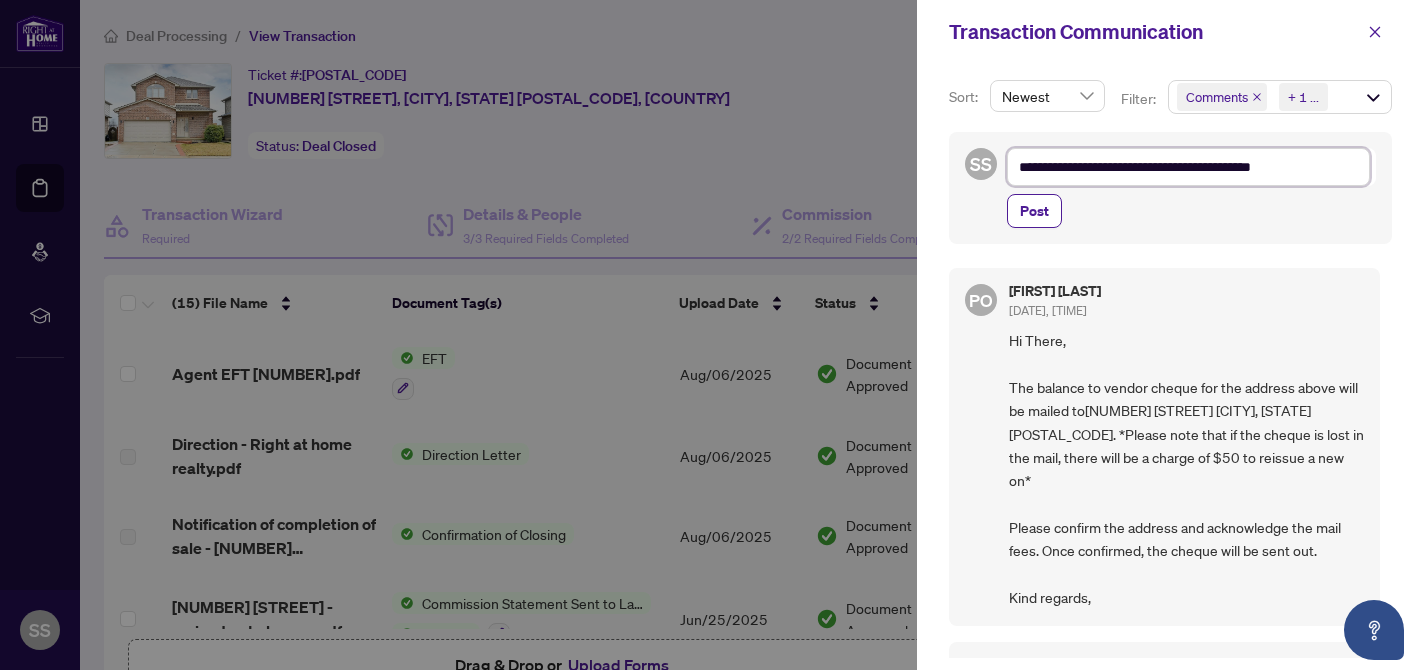 type on "**********" 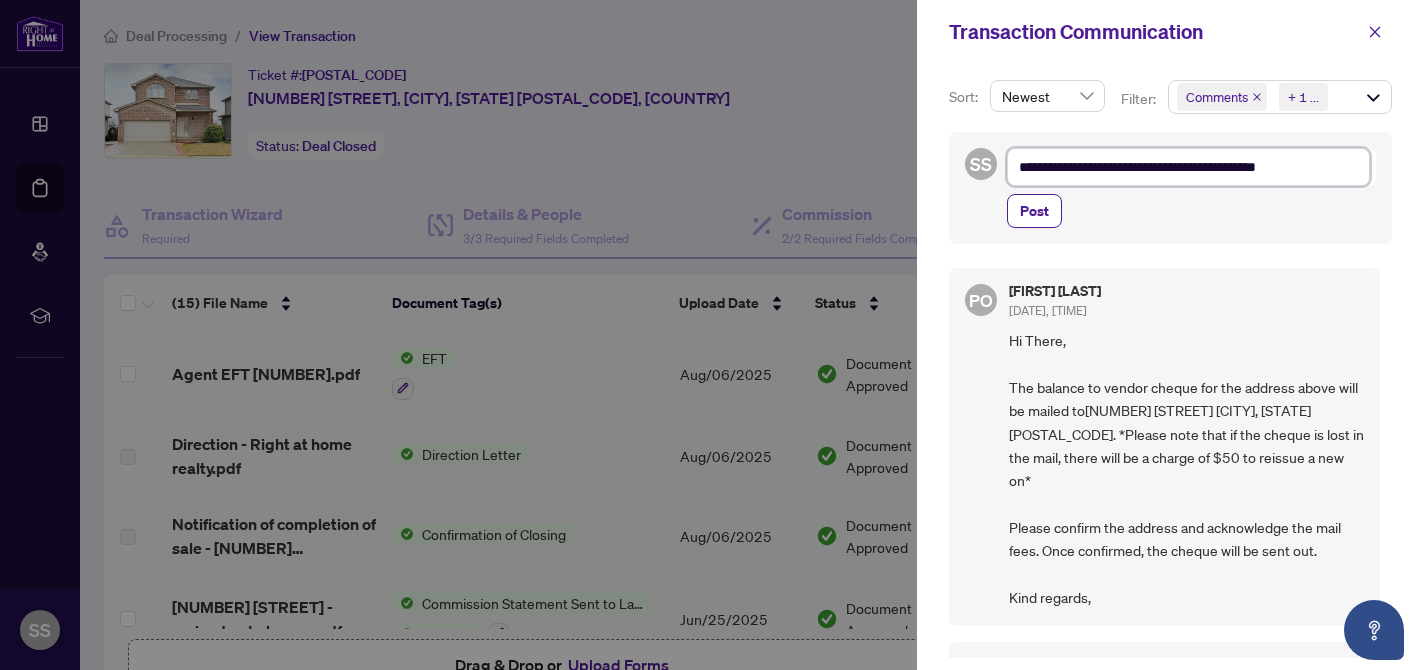 type on "**********" 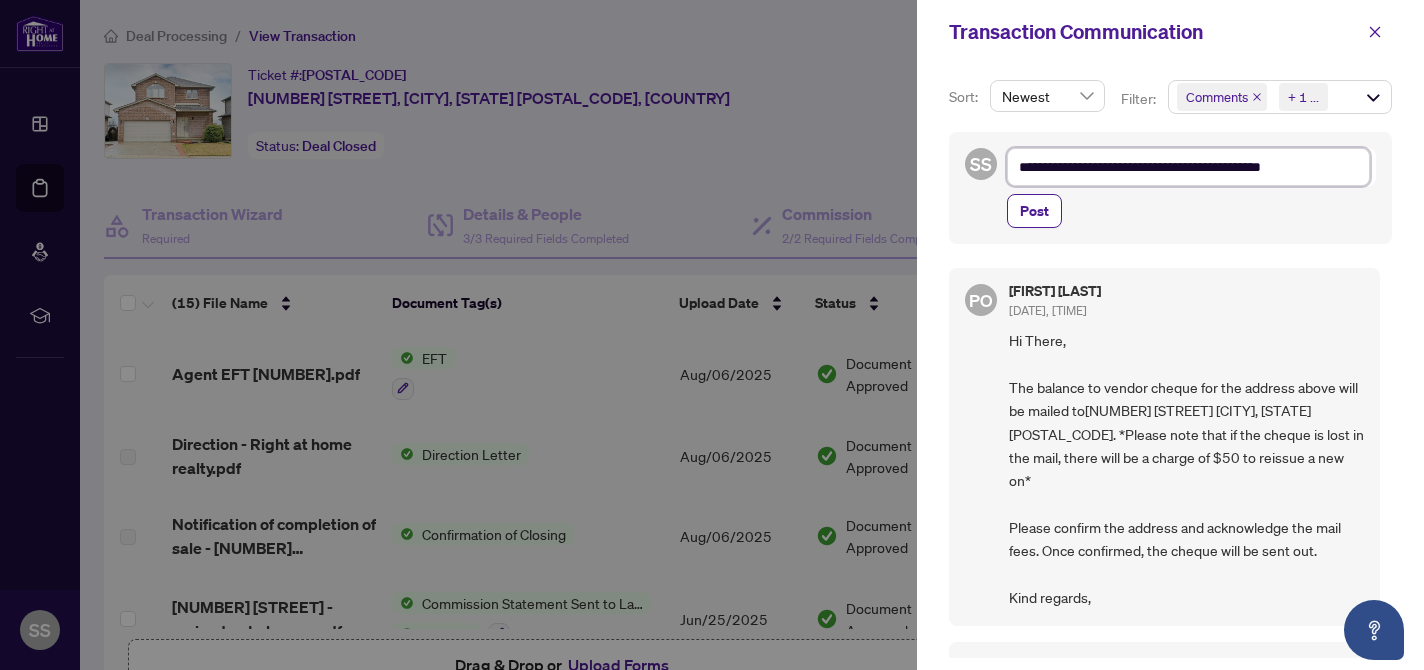 type on "**********" 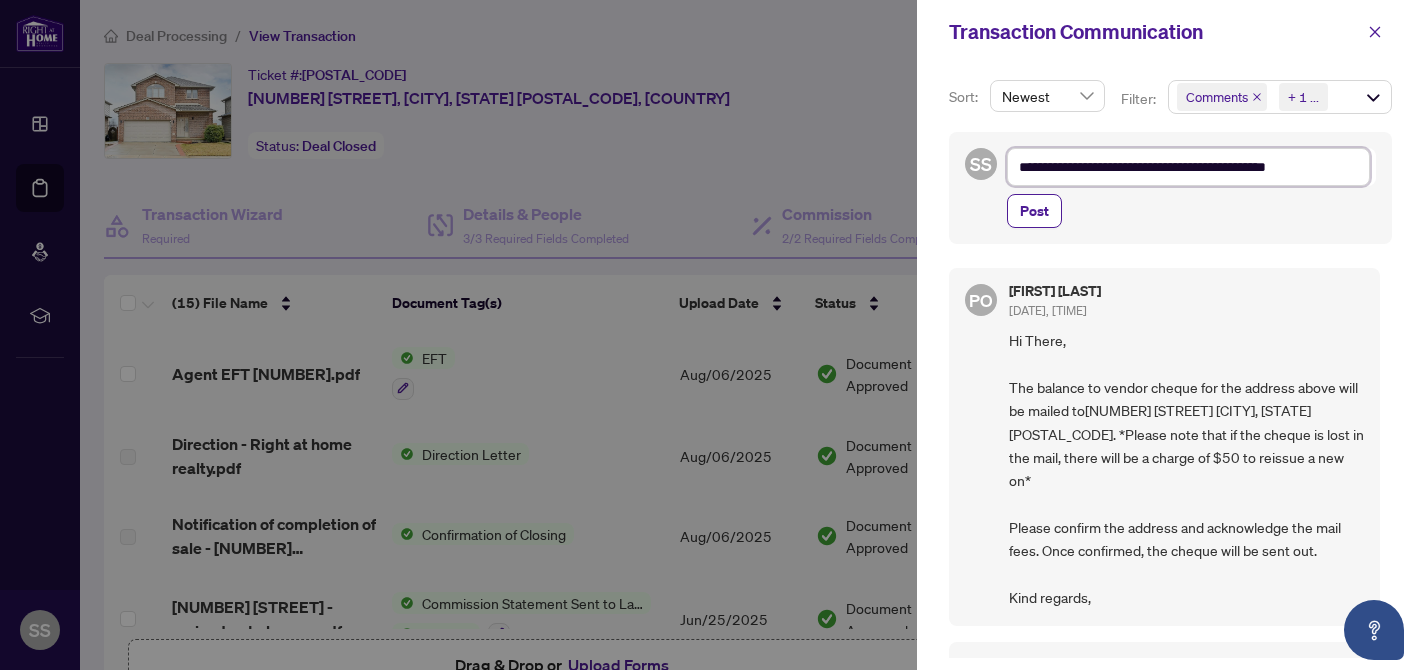 type on "**********" 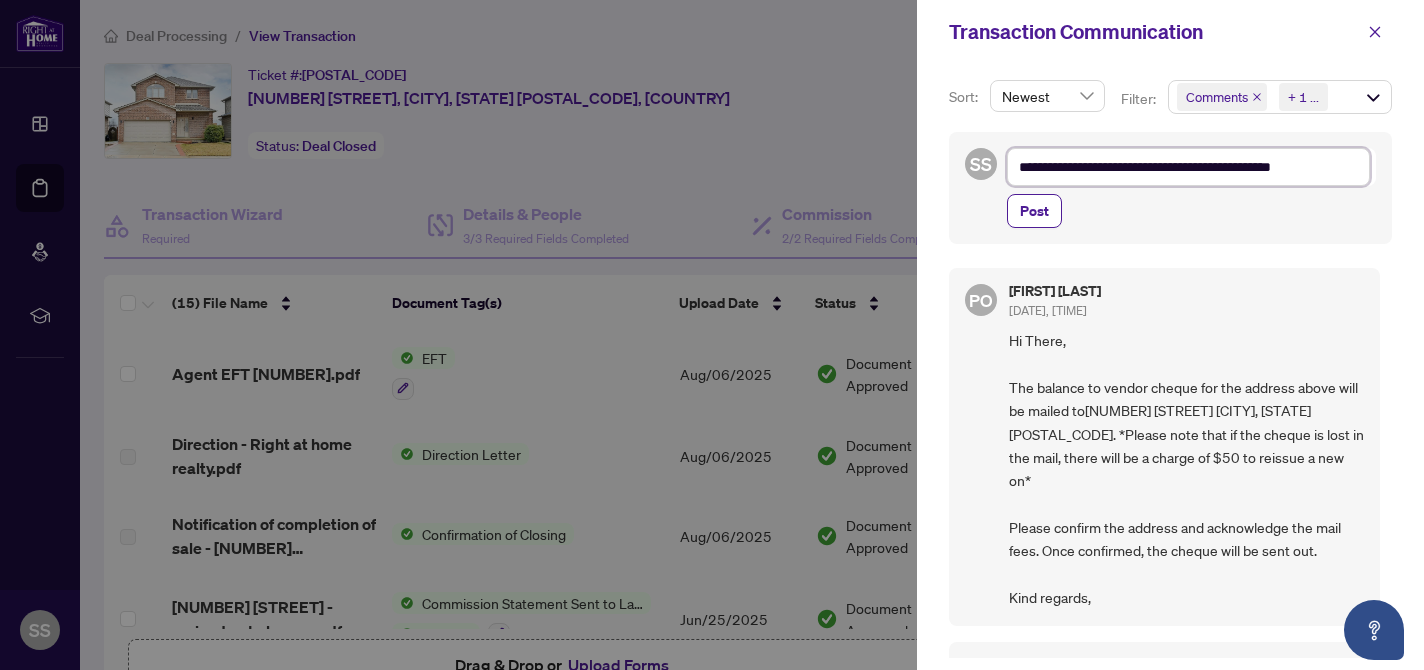 type on "**********" 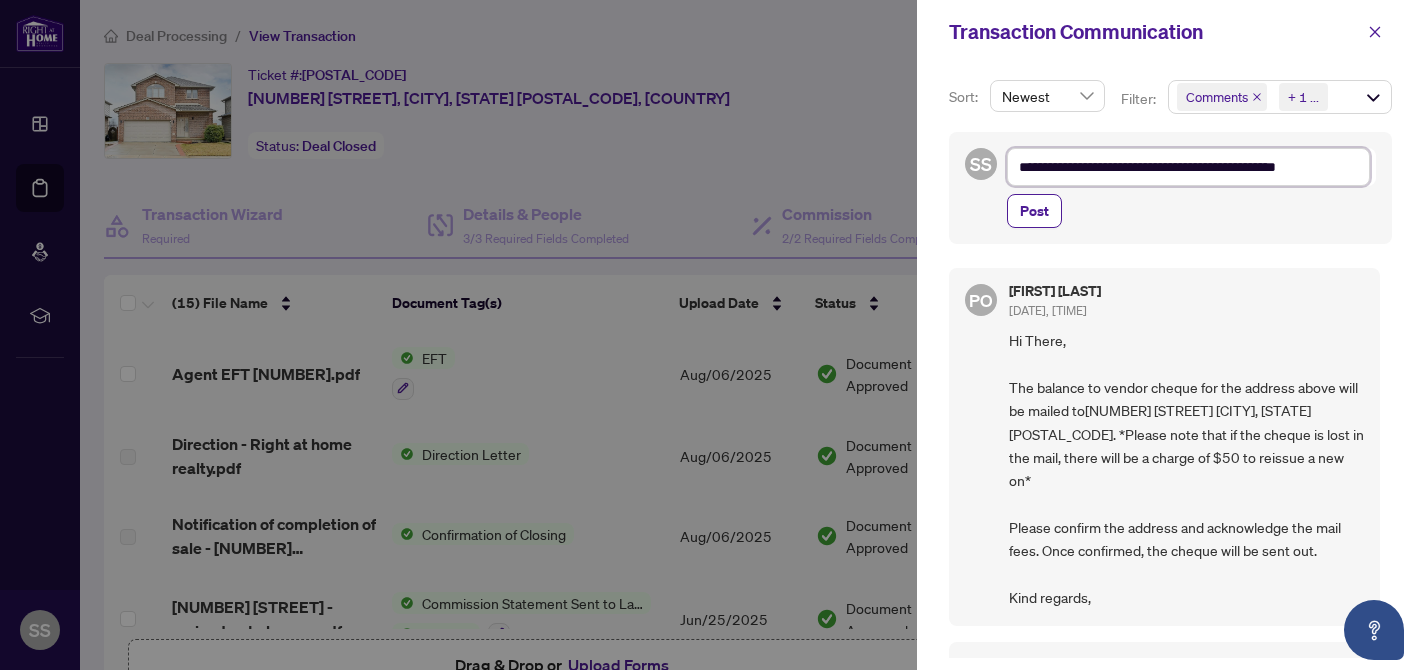 type on "**********" 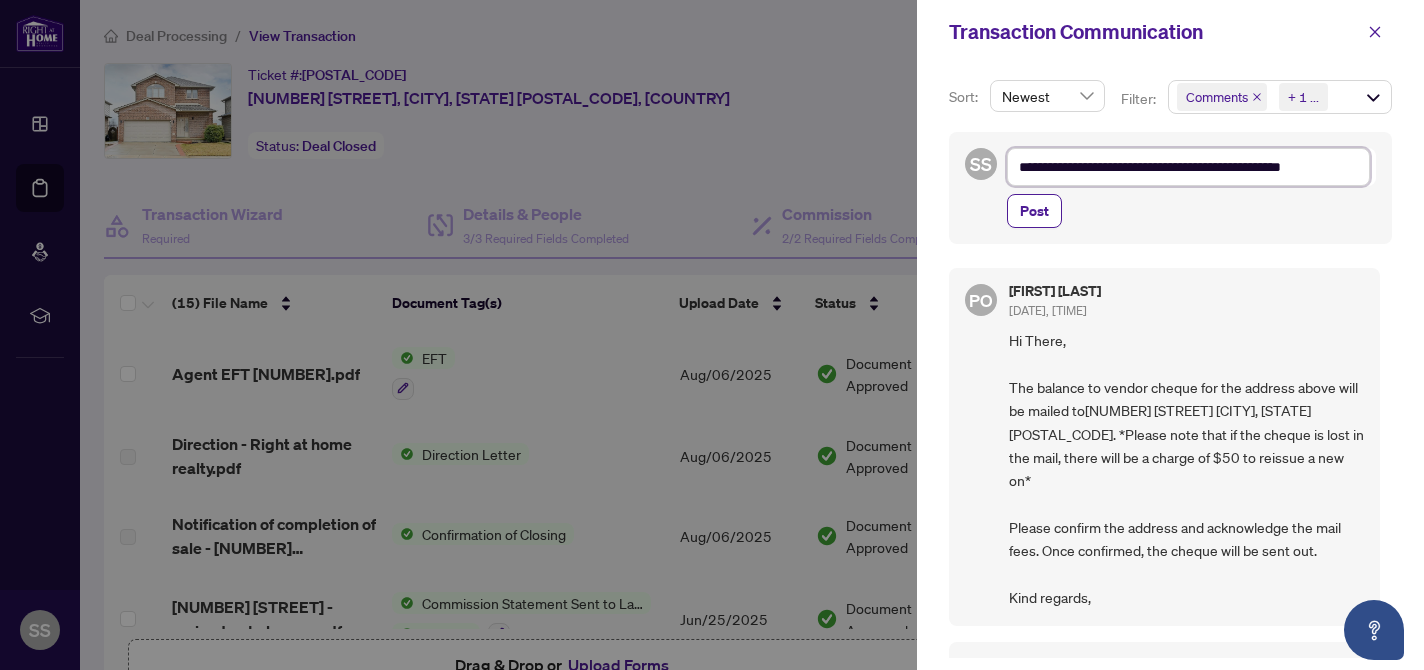 type on "**********" 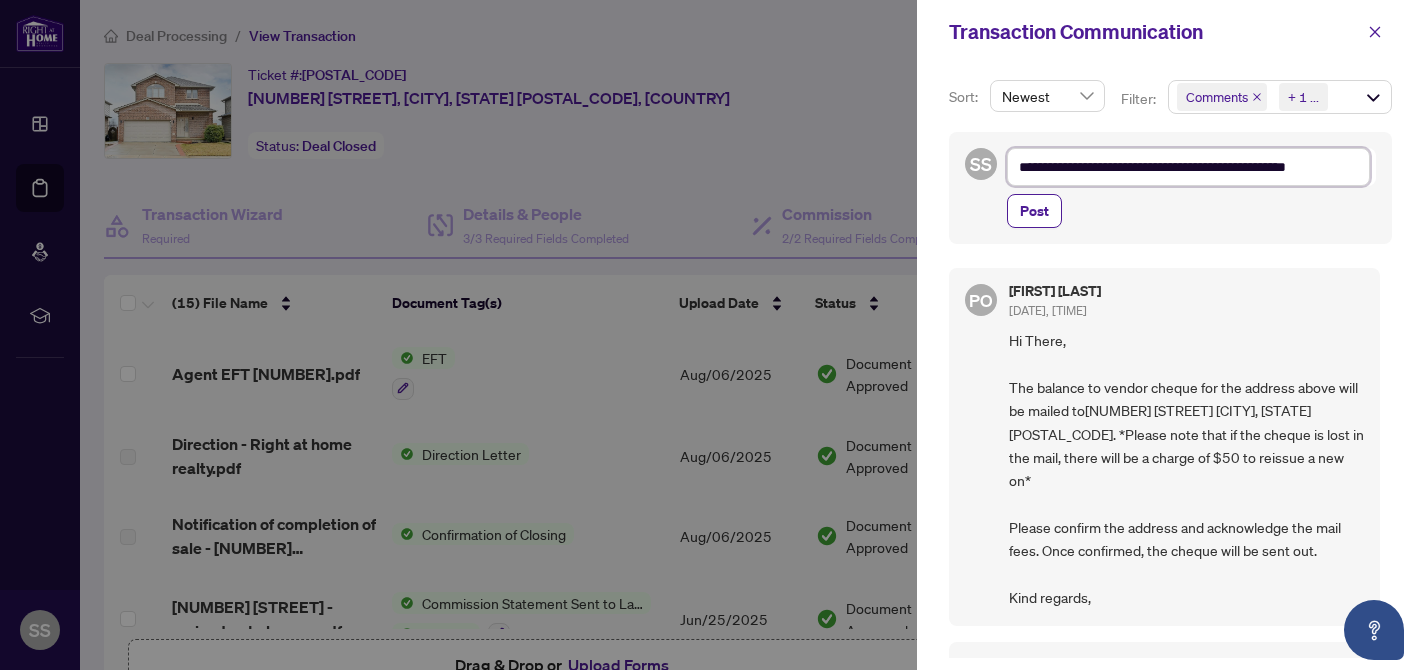 type on "**********" 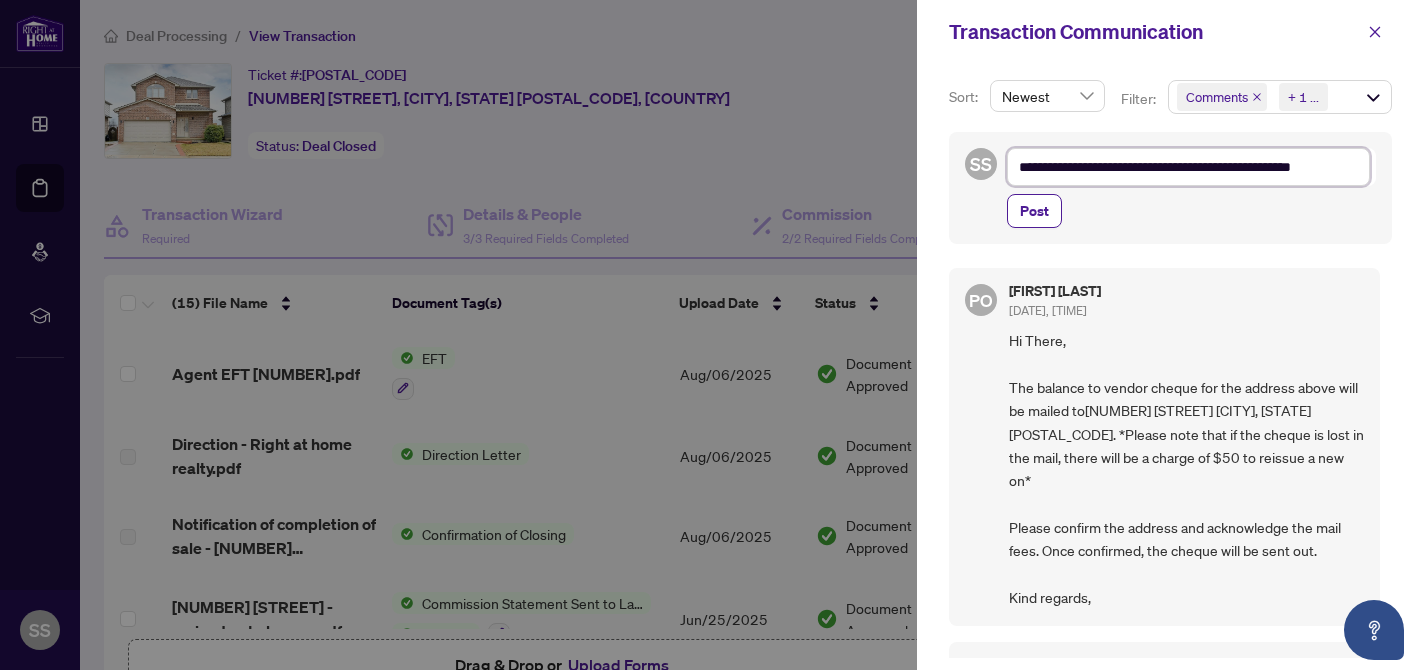 type on "**********" 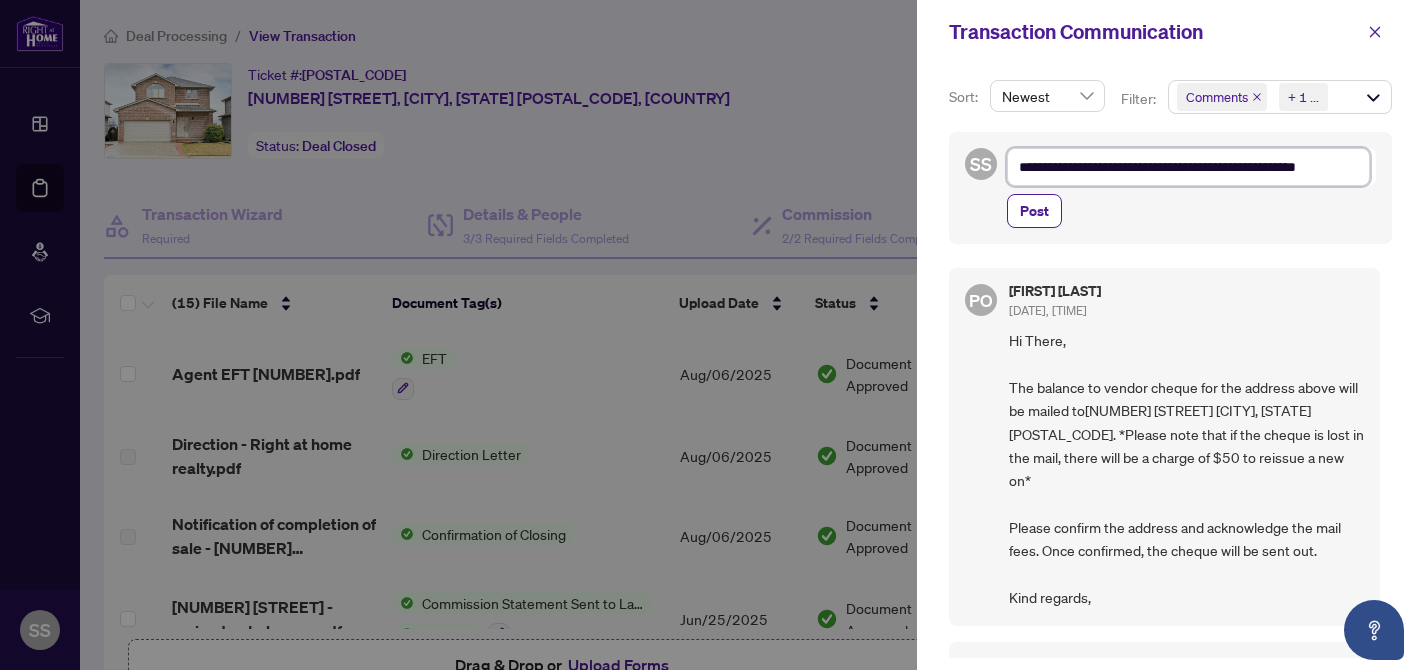 type on "**********" 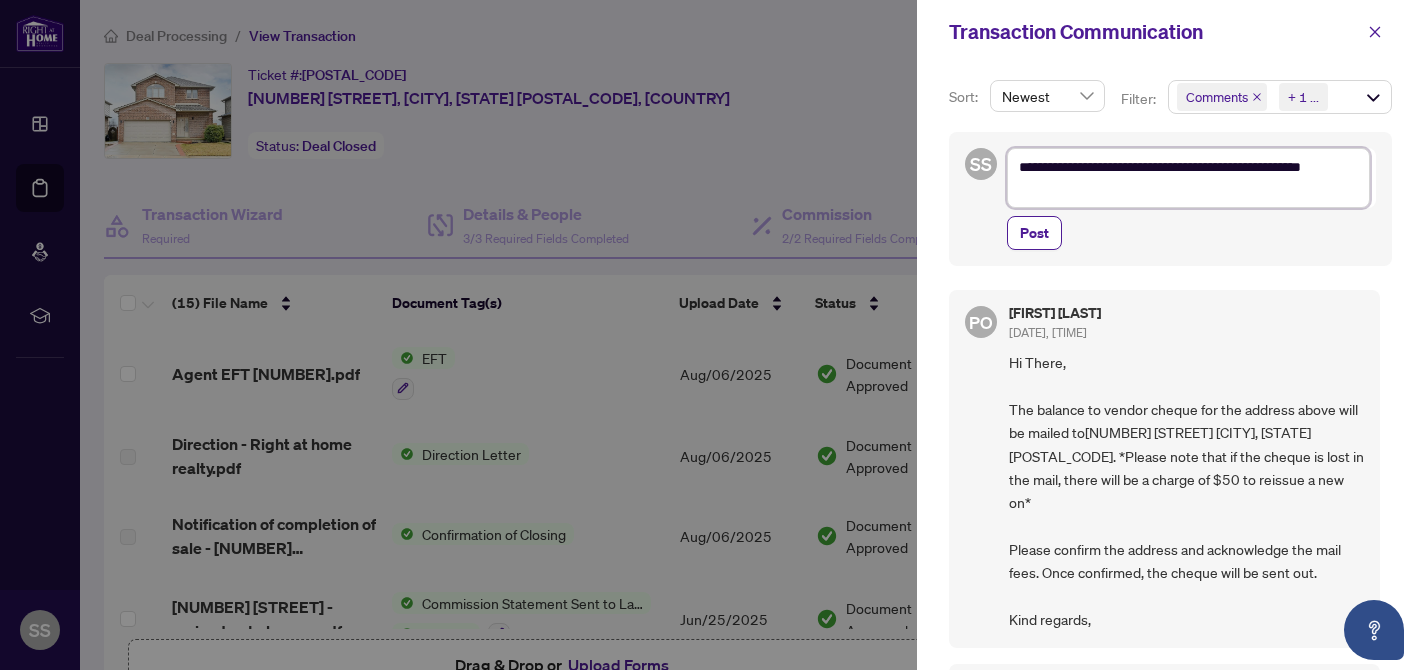 type on "**********" 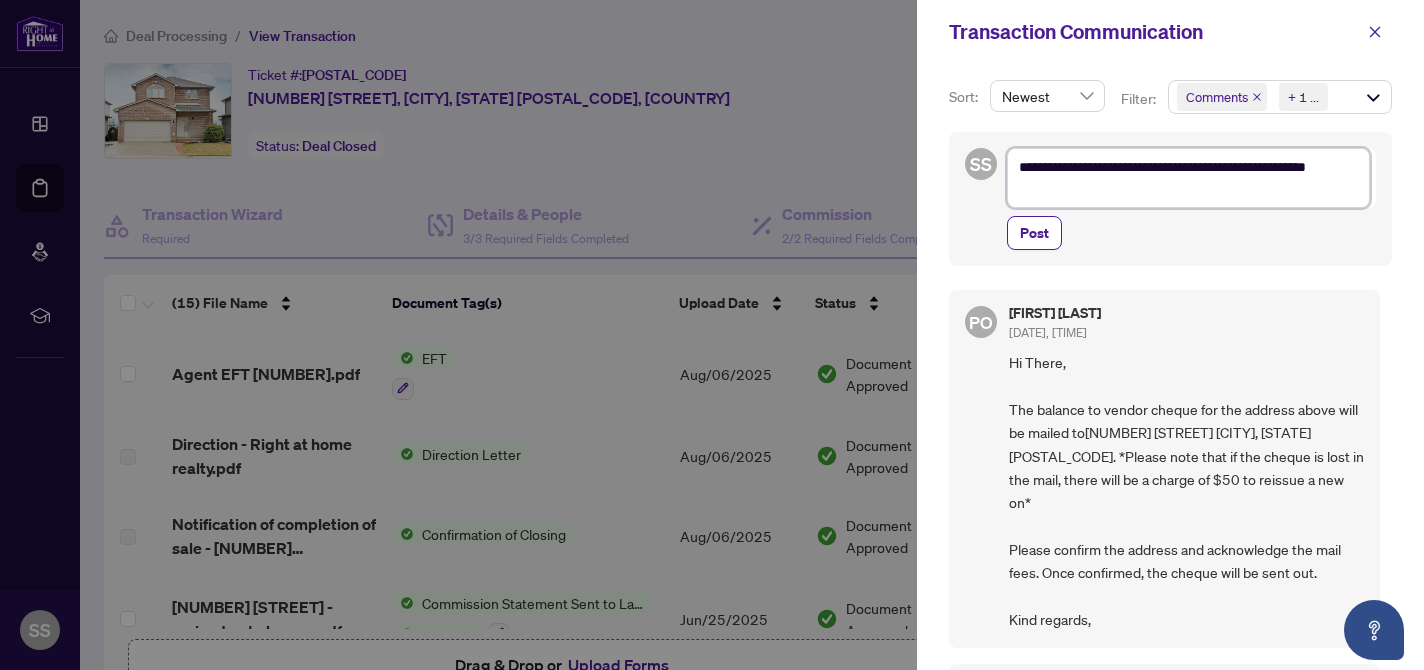 type on "**********" 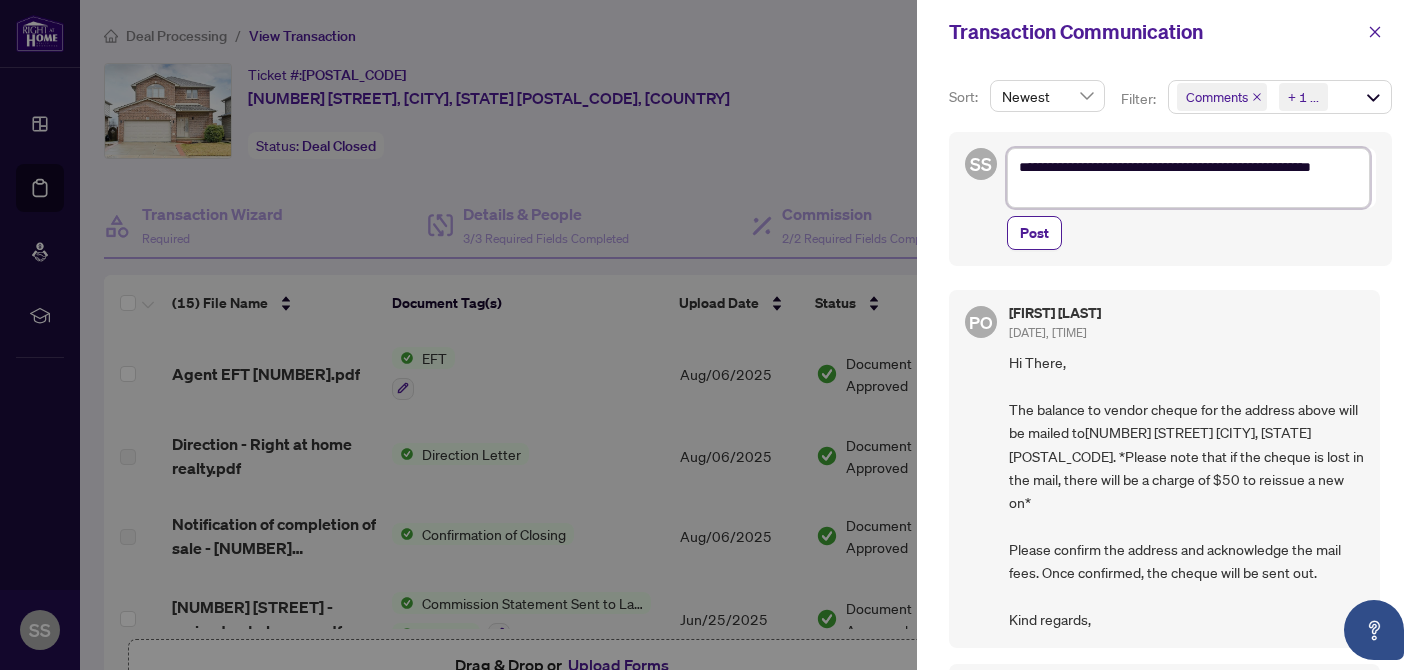 type on "**********" 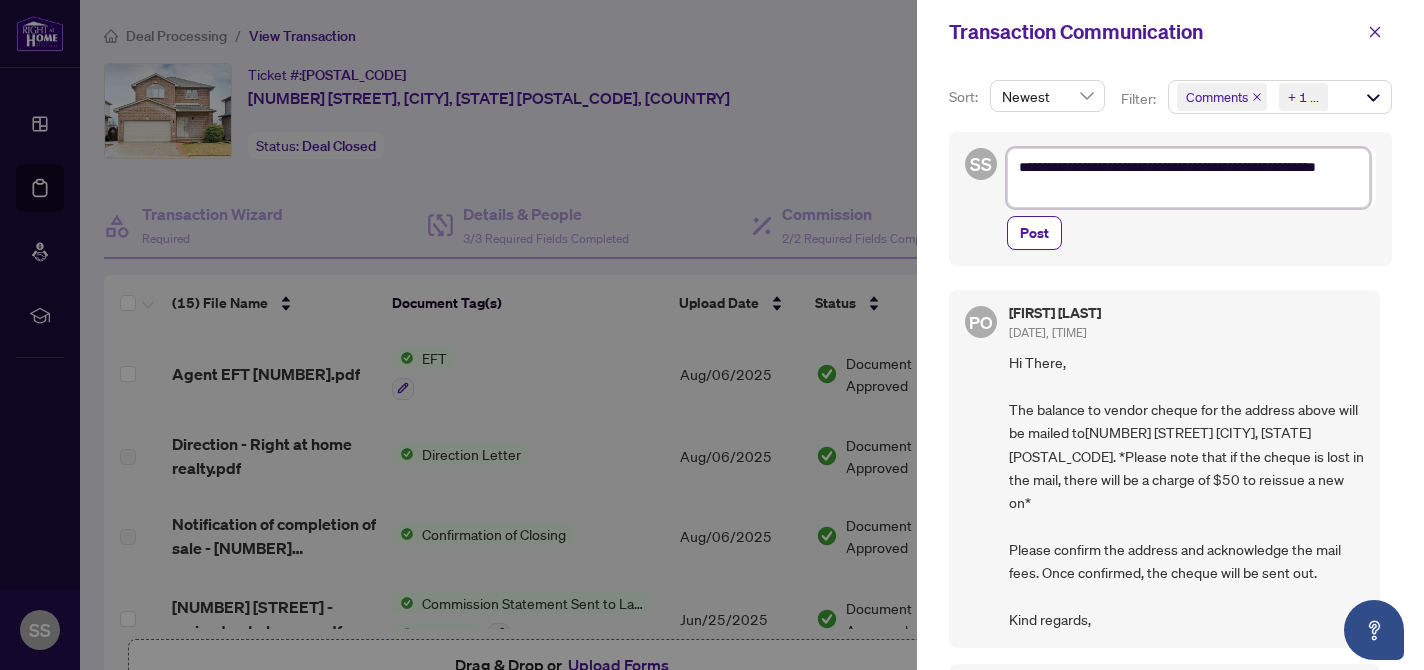 type on "**********" 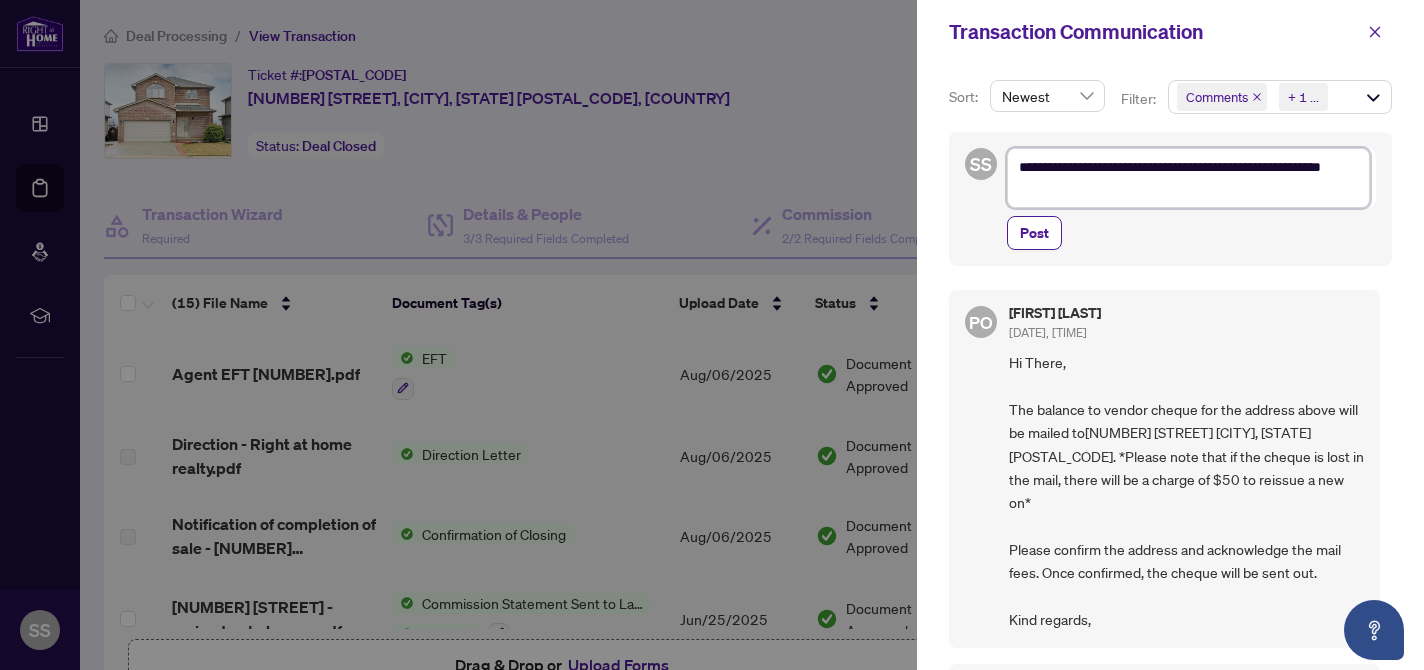 type on "**********" 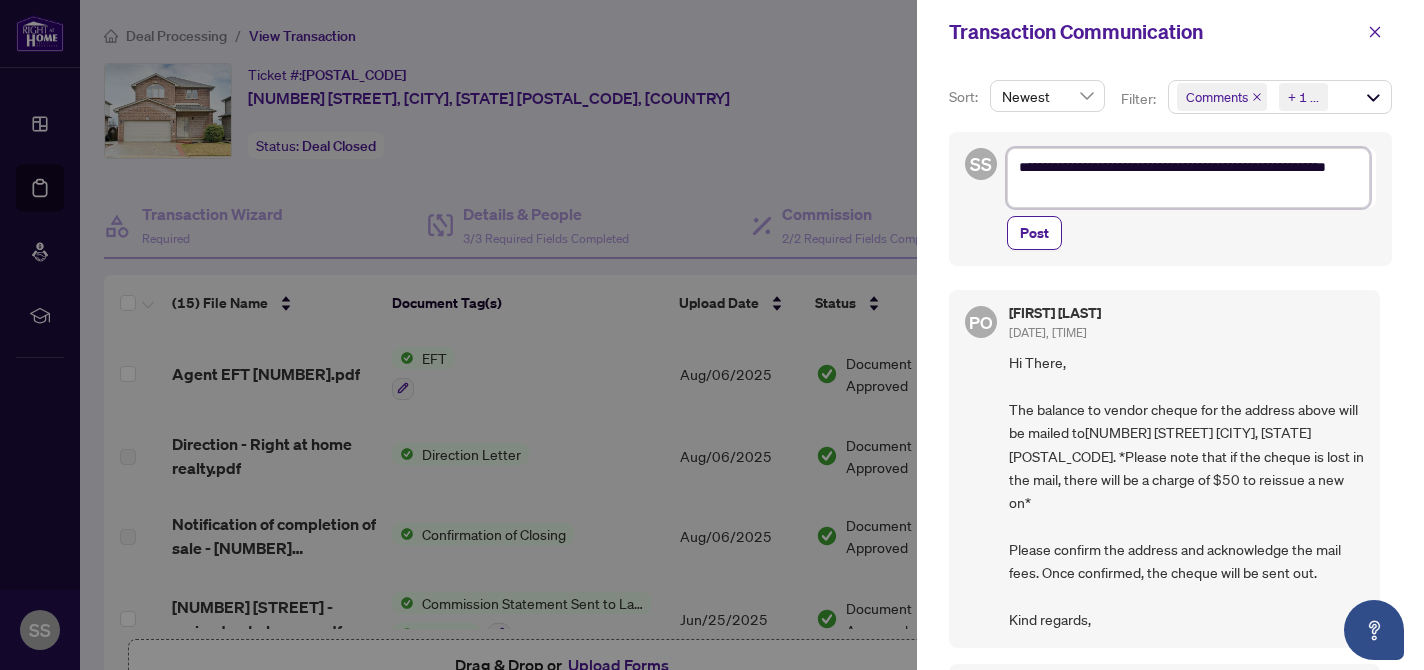 type on "**********" 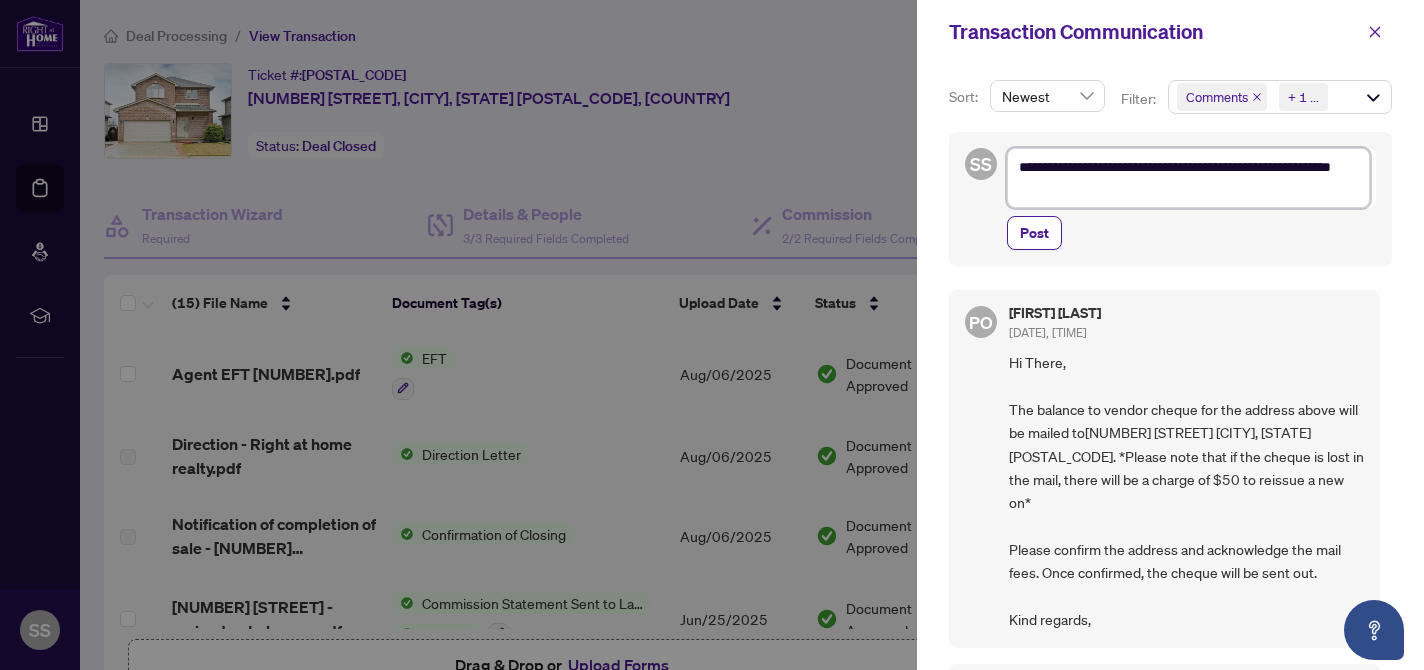 type on "**********" 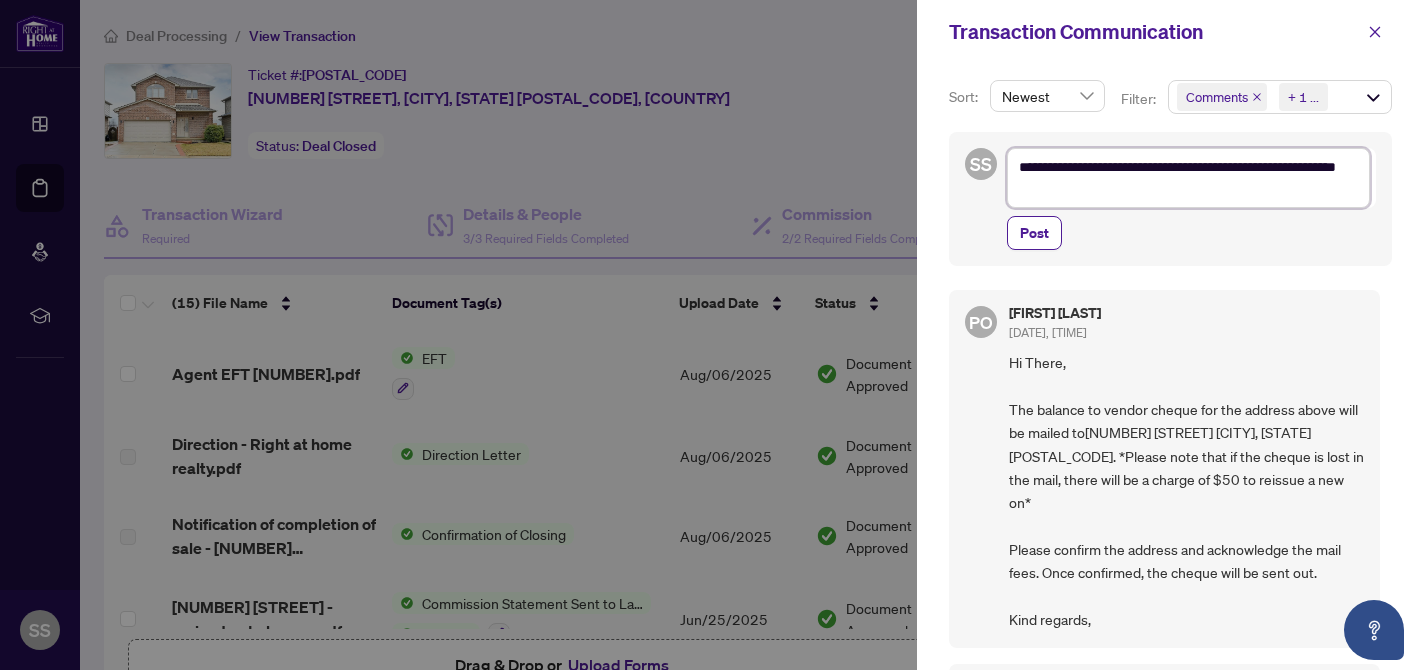 type on "**********" 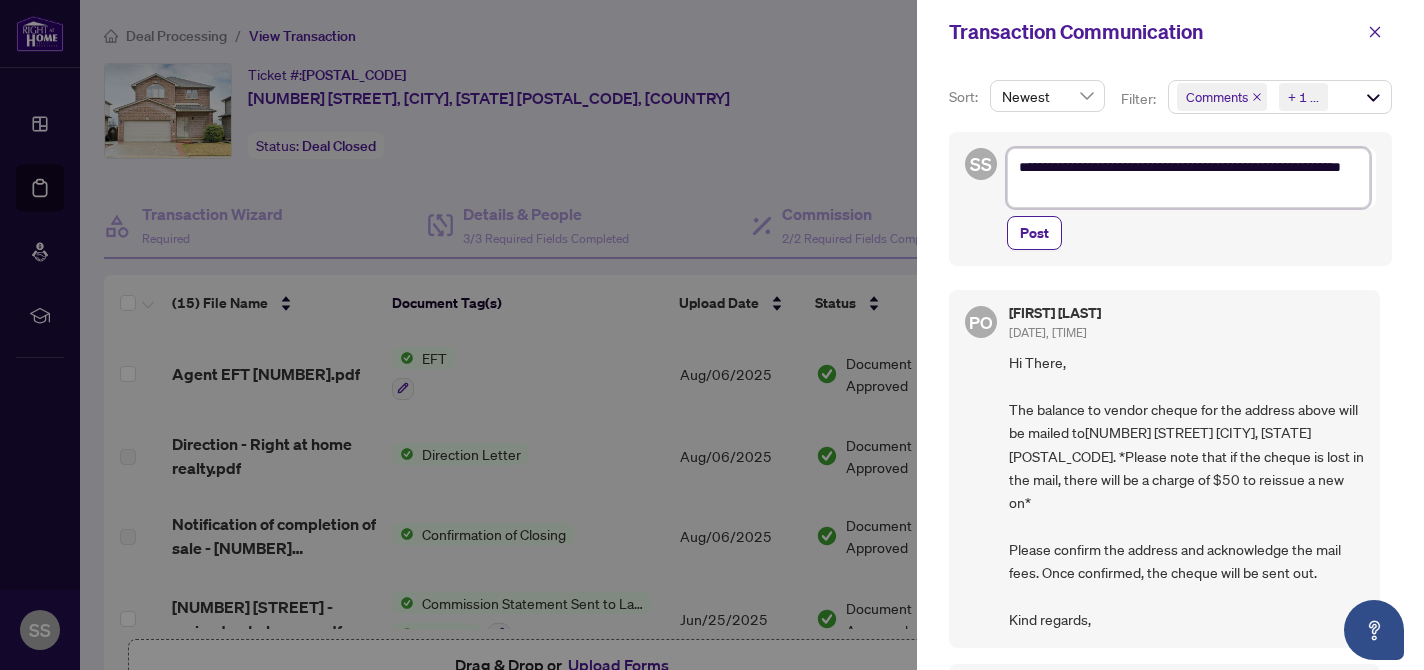 type on "**********" 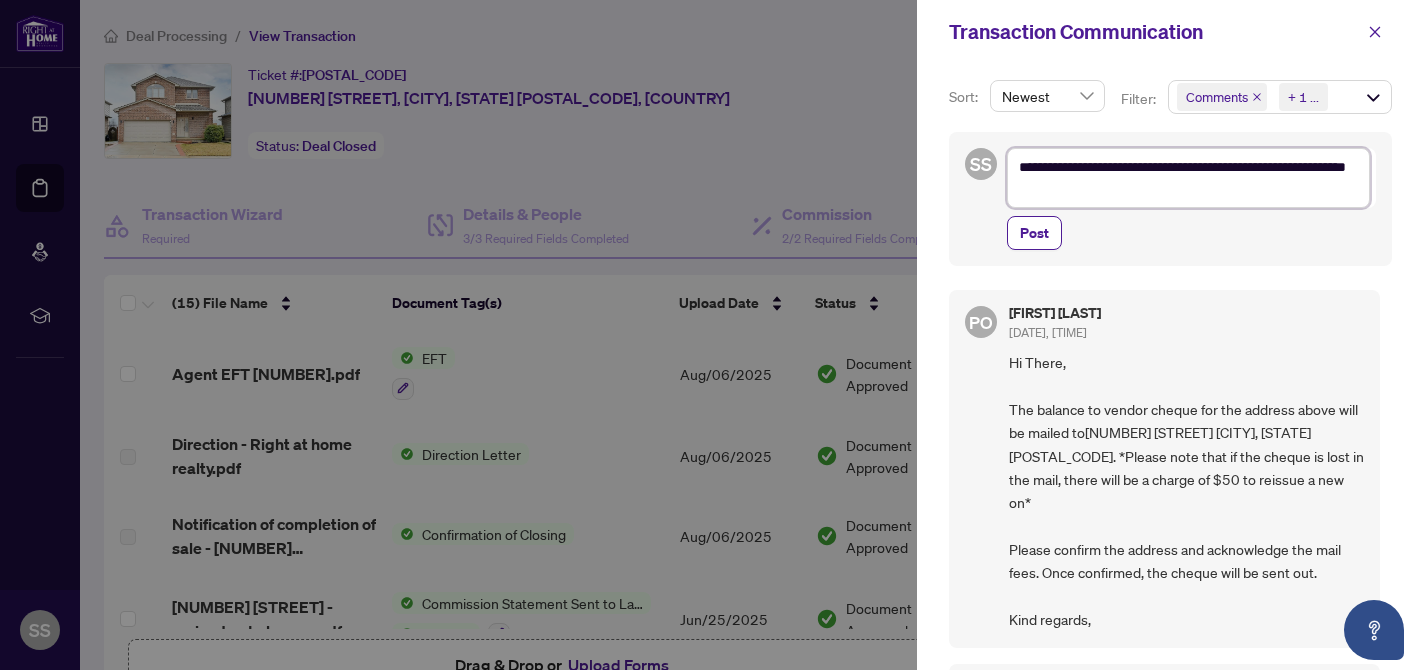 type on "**********" 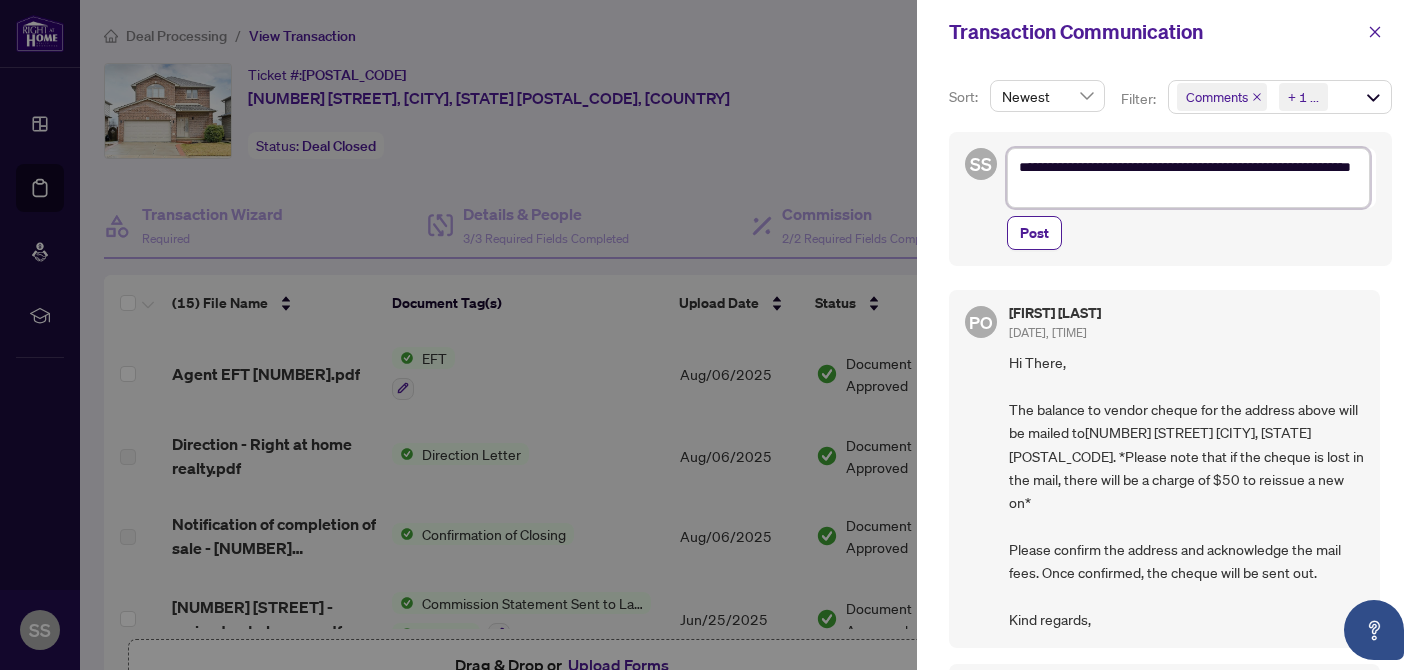 type on "**********" 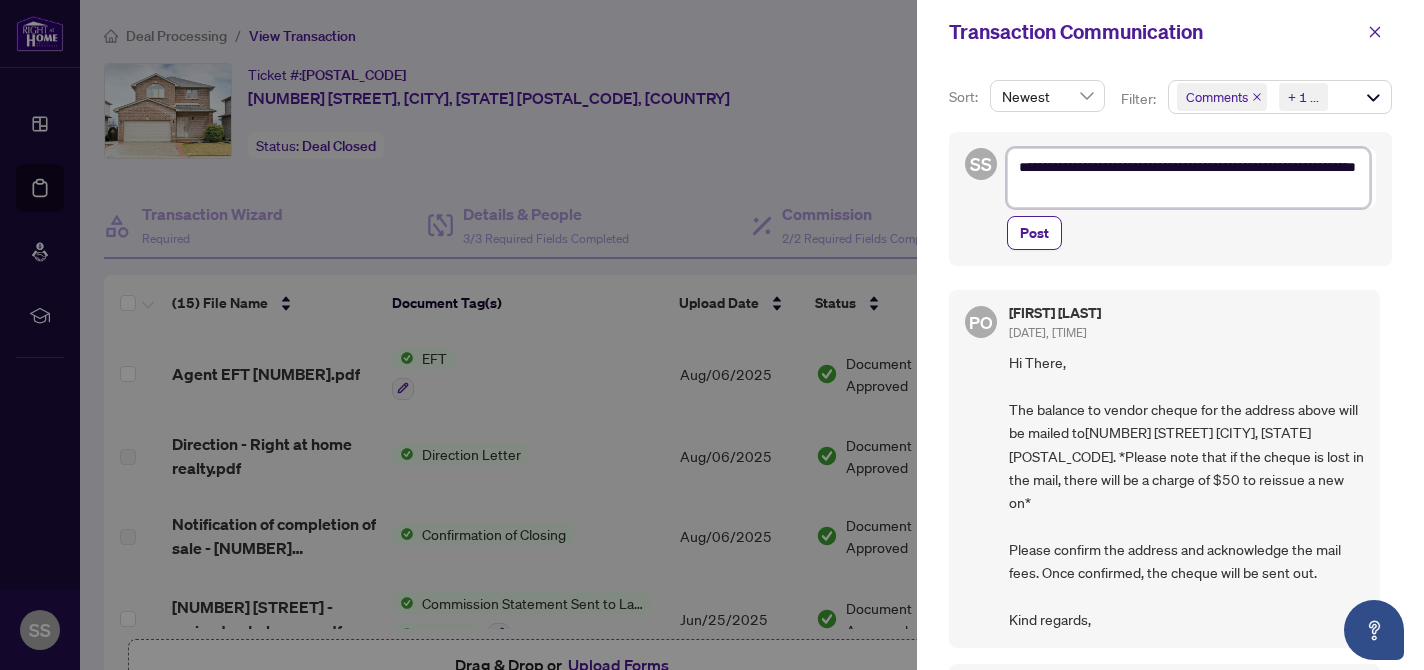 type on "**********" 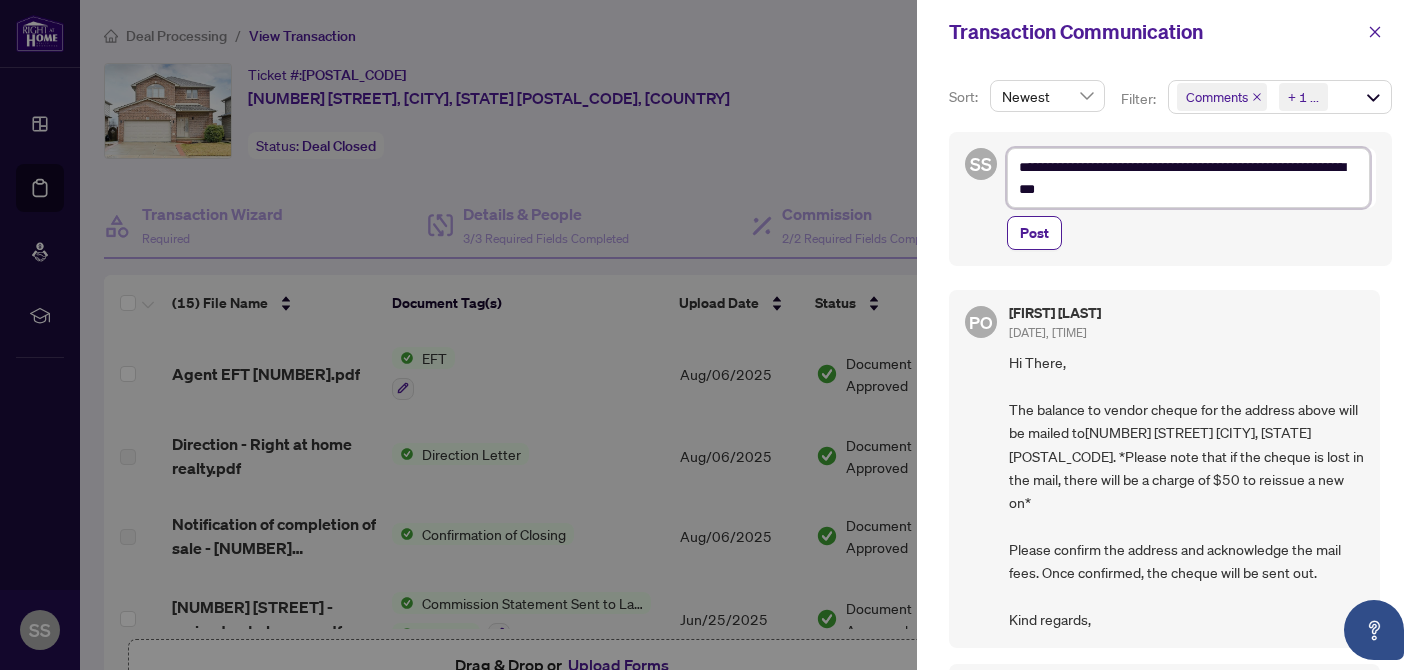 type on "**********" 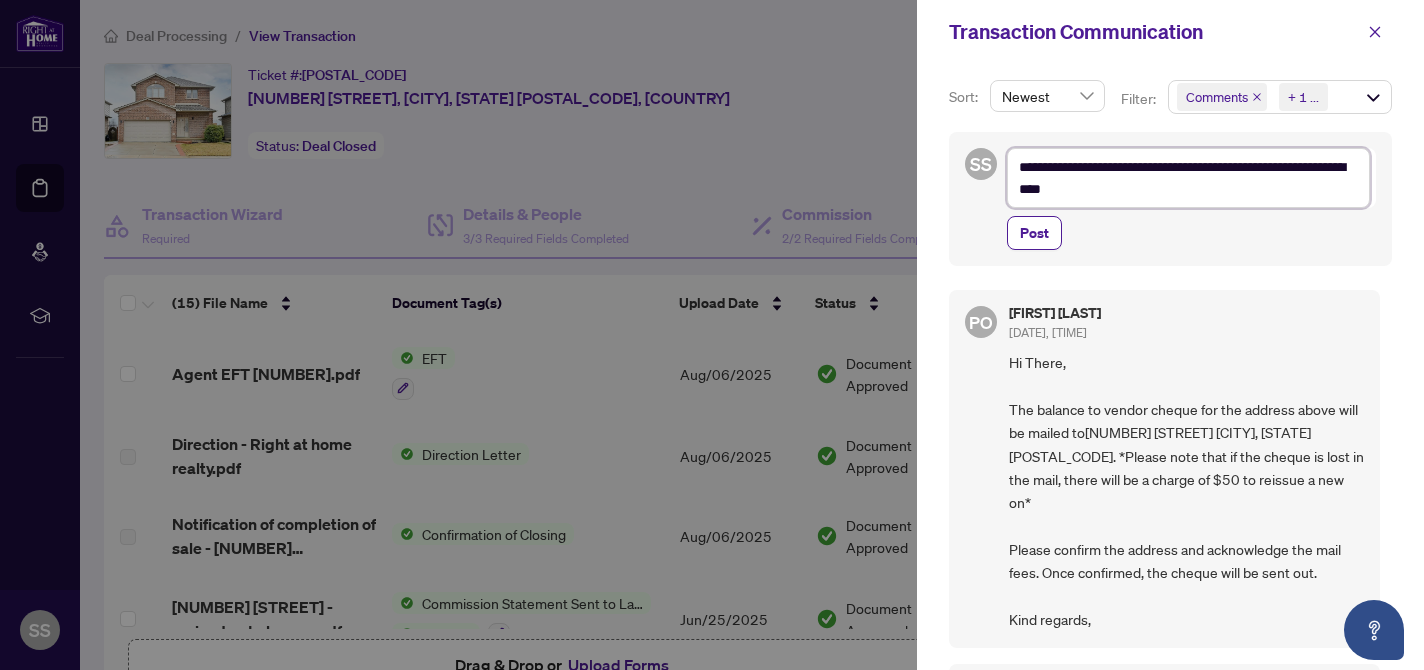 type on "**********" 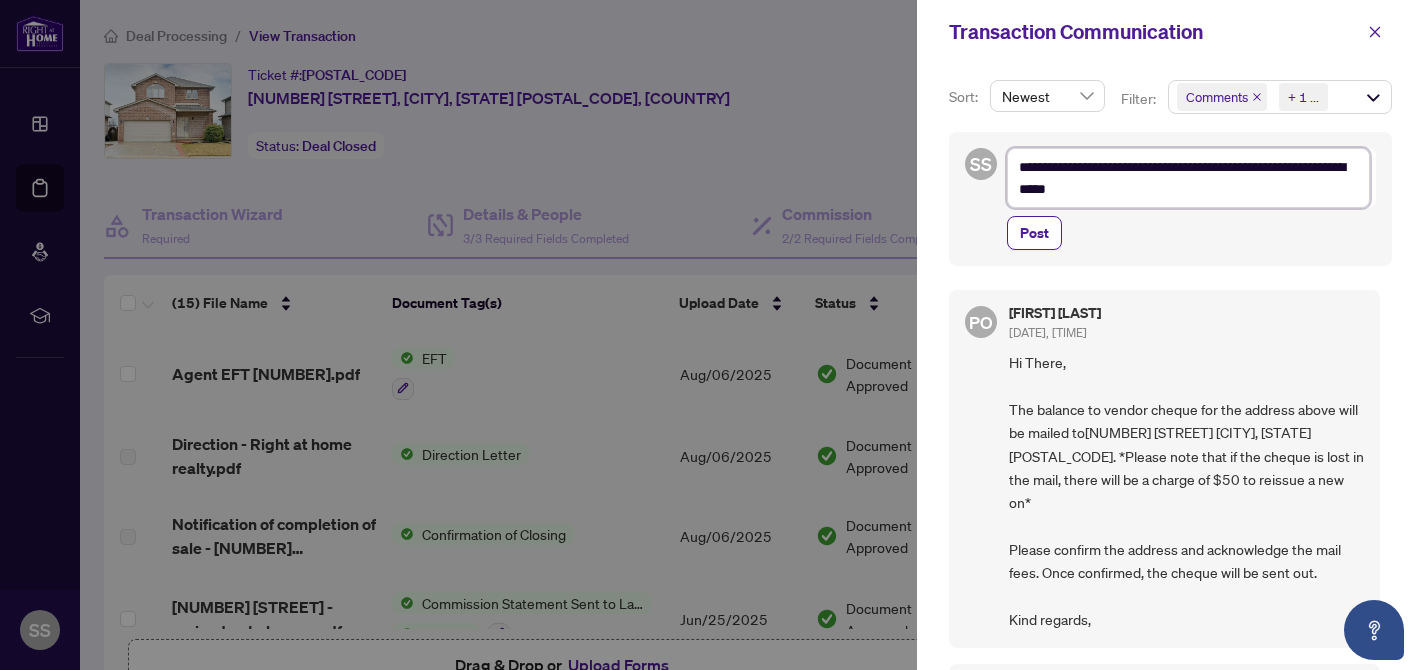 type on "**********" 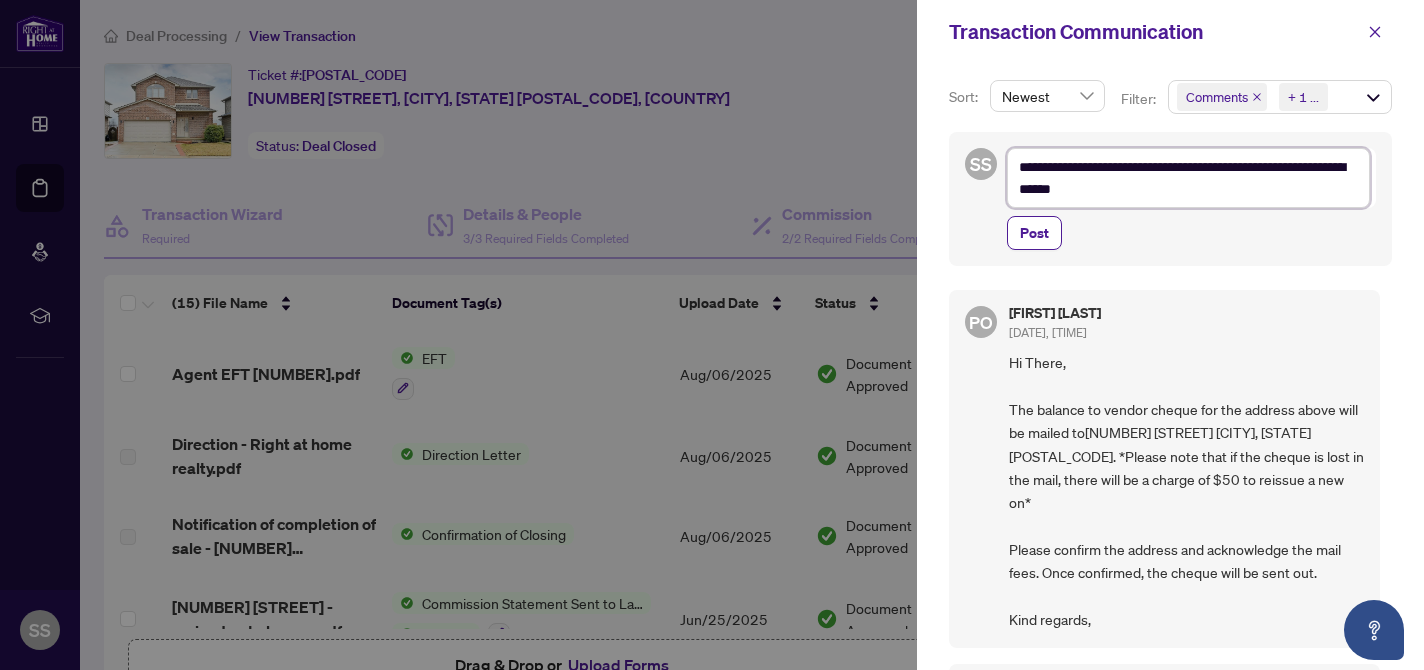type on "**********" 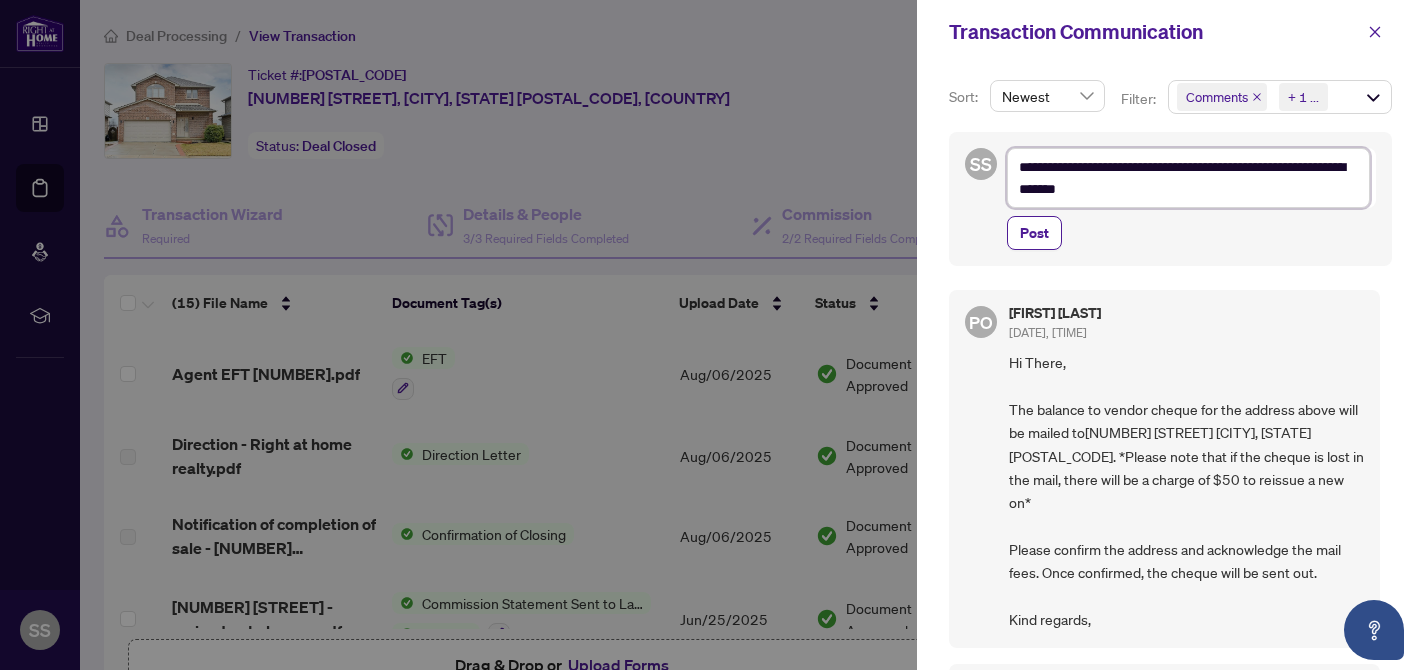 type on "**********" 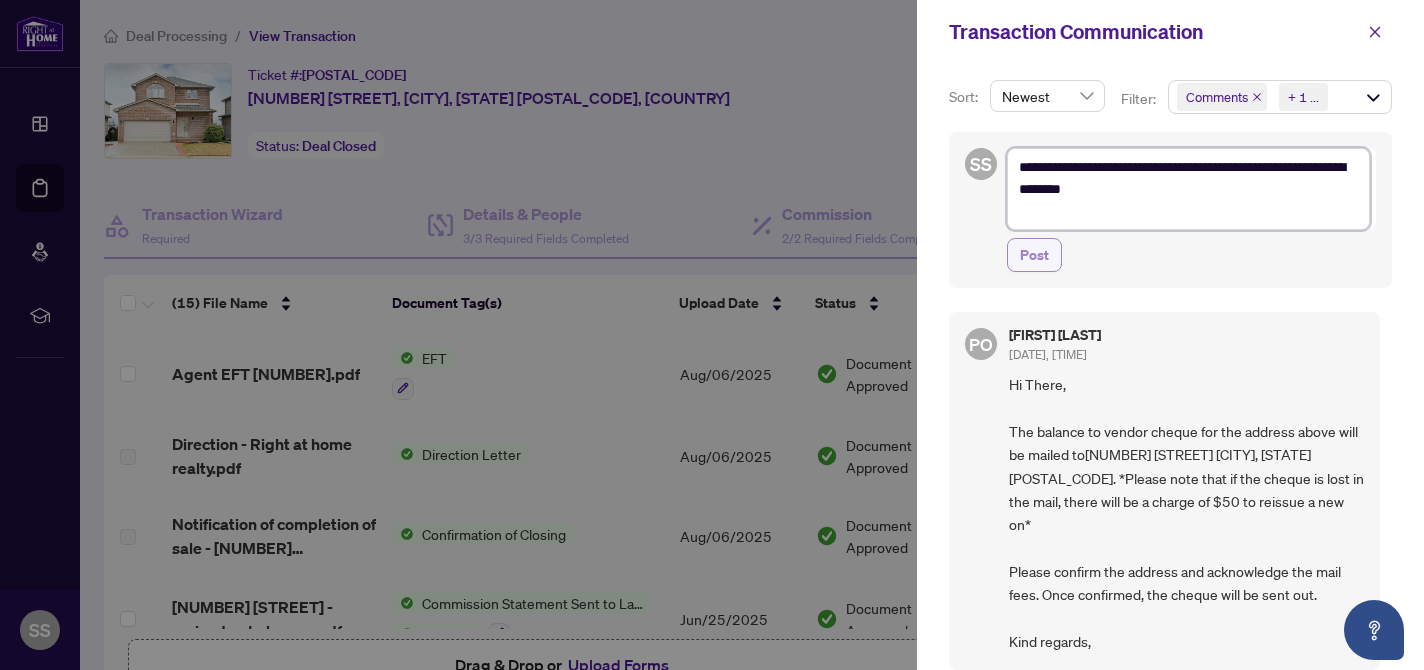 type on "**********" 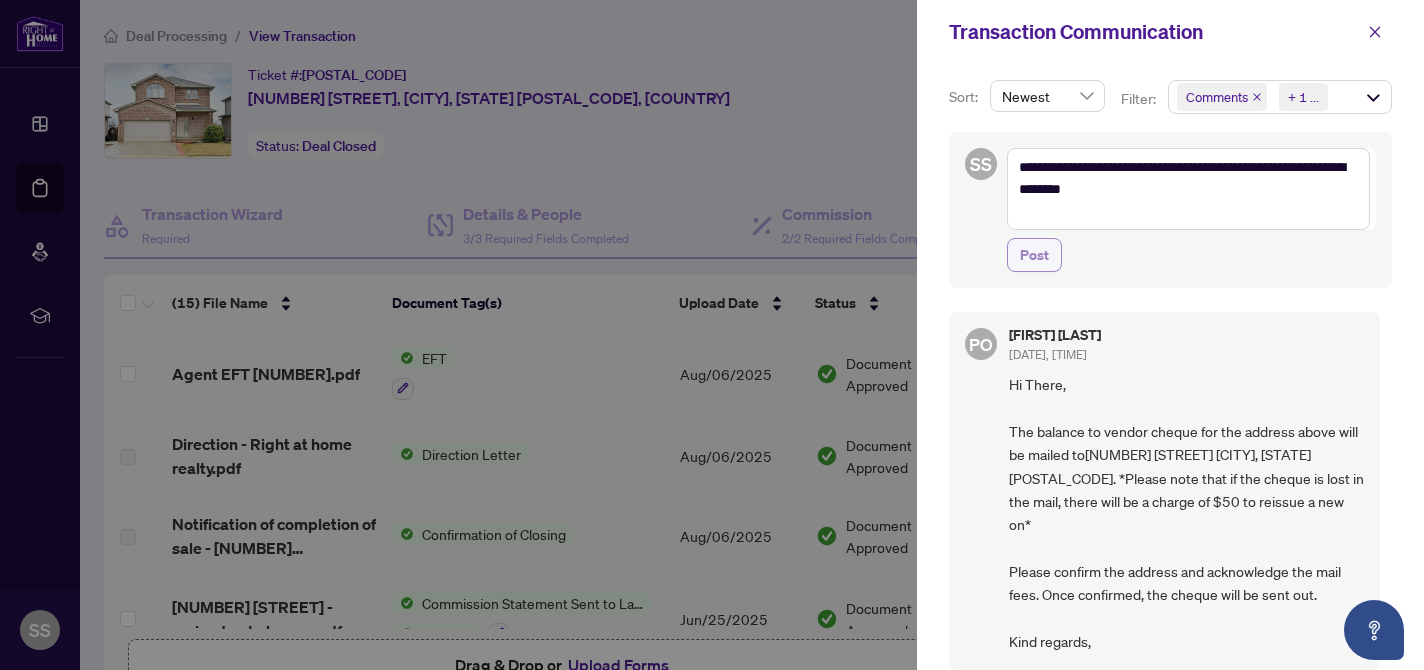 click on "Post" at bounding box center (1034, 255) 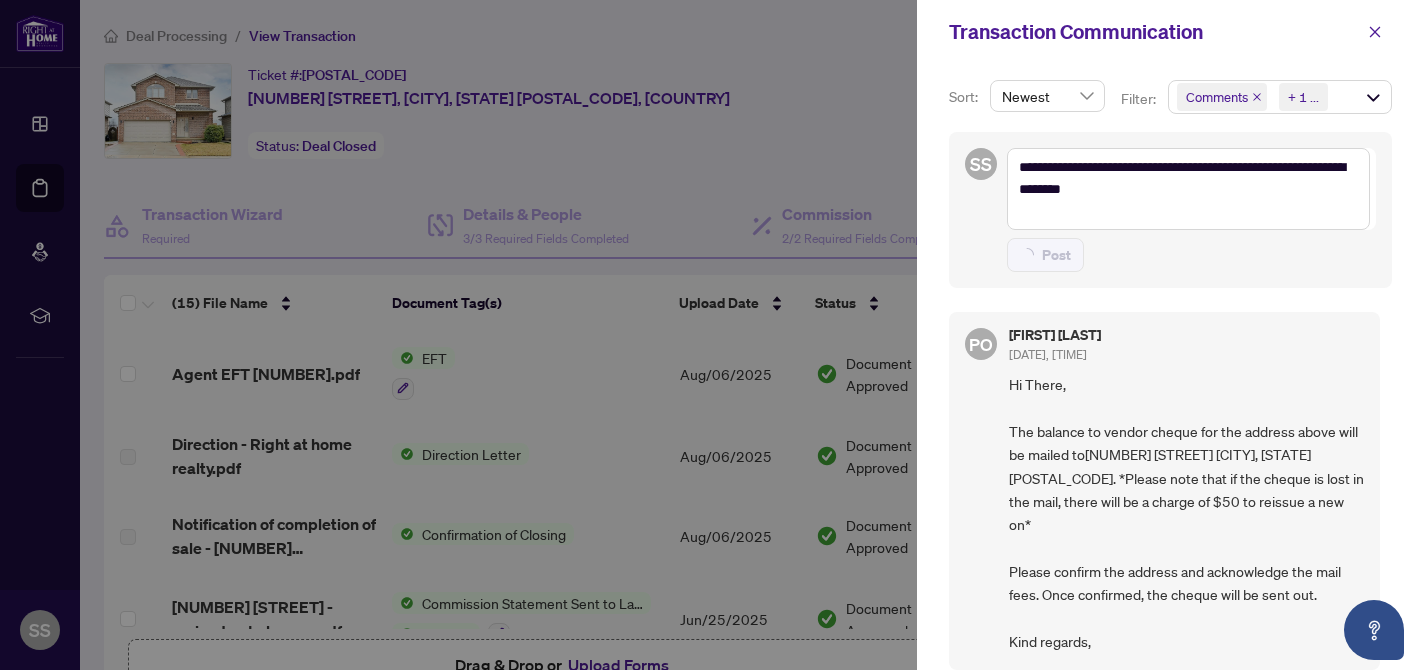 type 